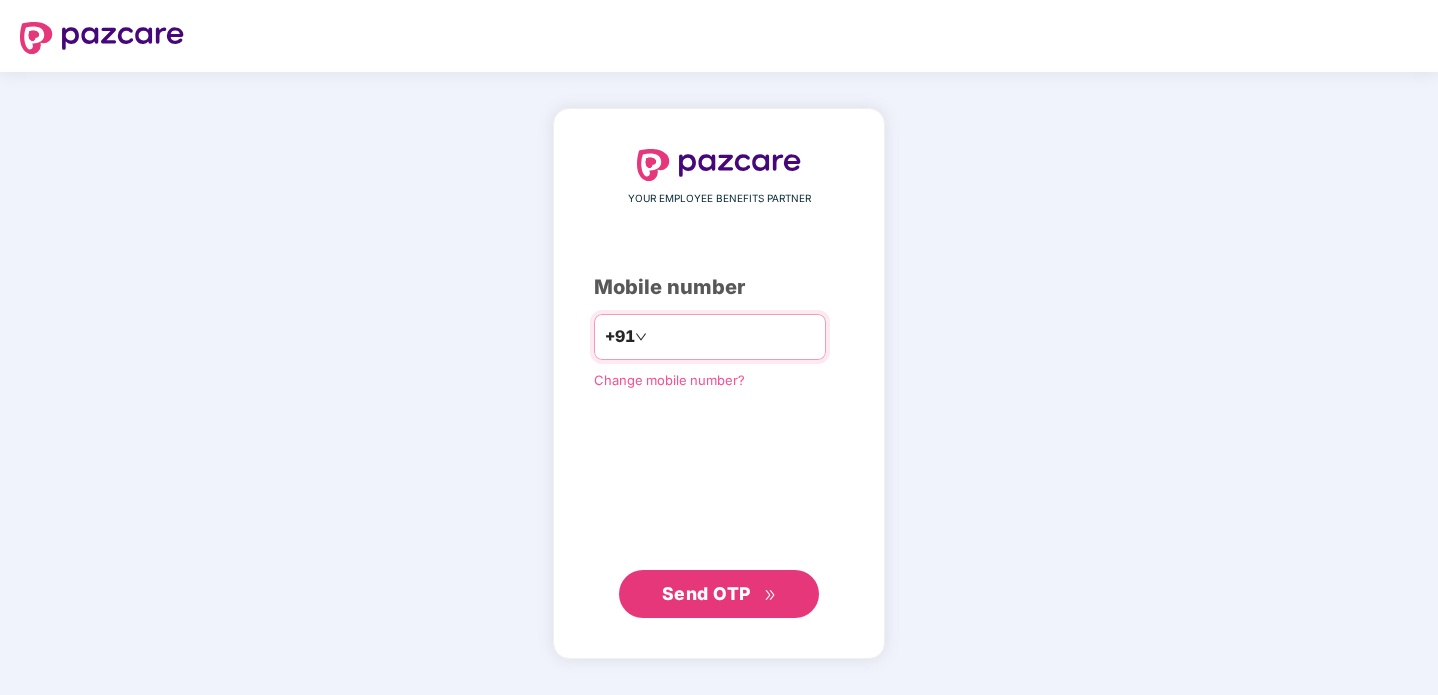scroll, scrollTop: 0, scrollLeft: 0, axis: both 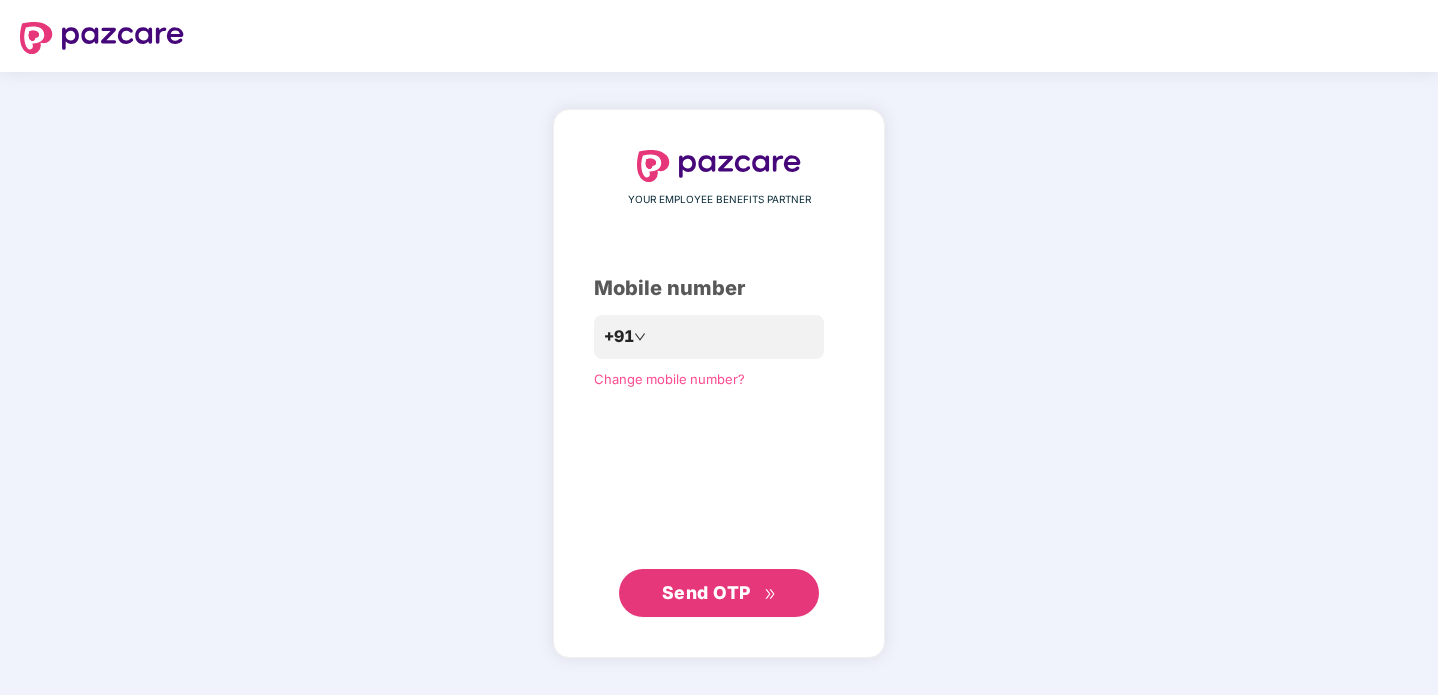 click on "Send OTP" at bounding box center [706, 592] 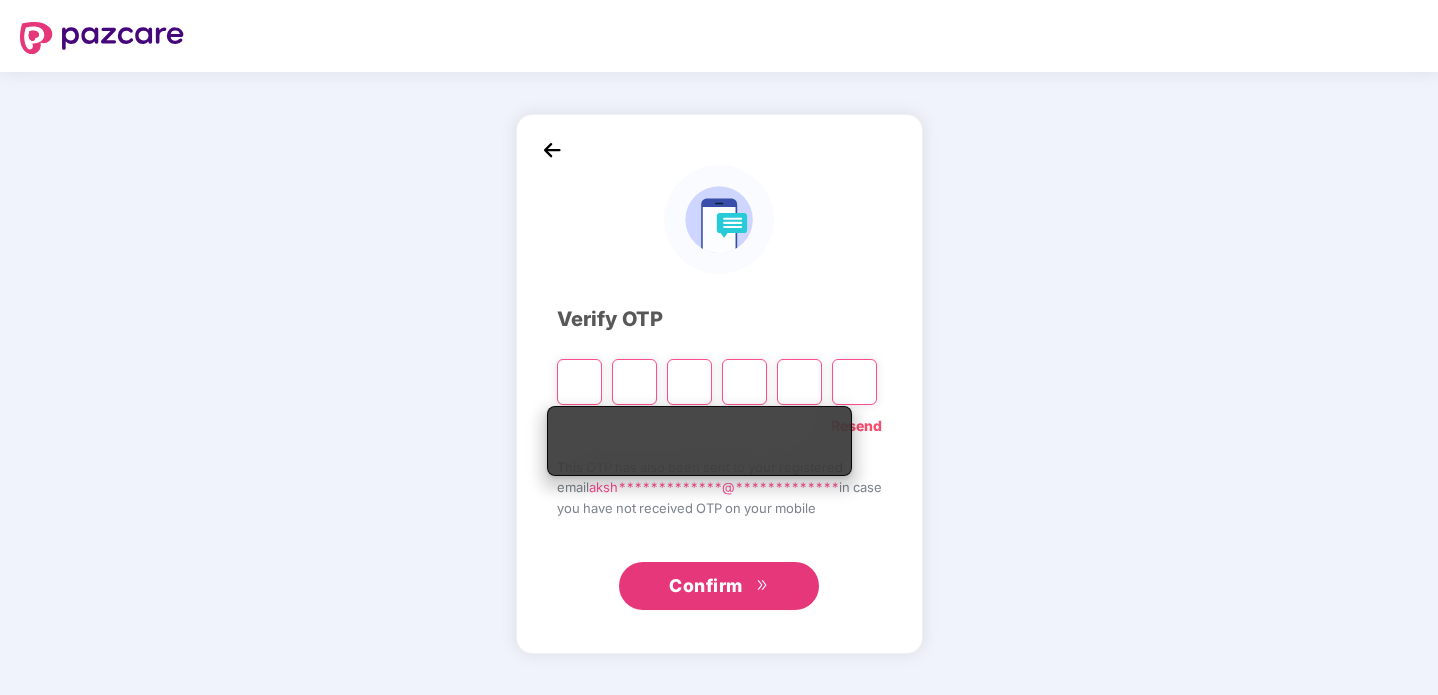 type on "*" 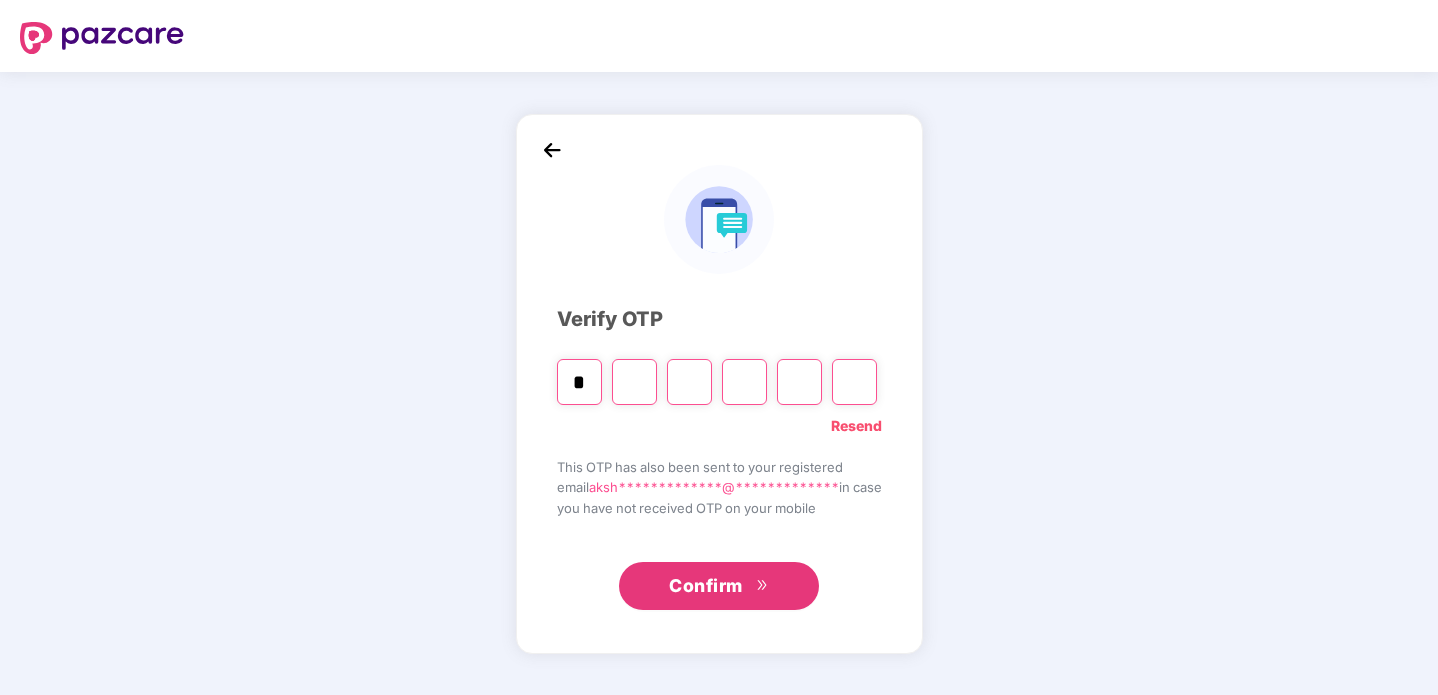 type on "*" 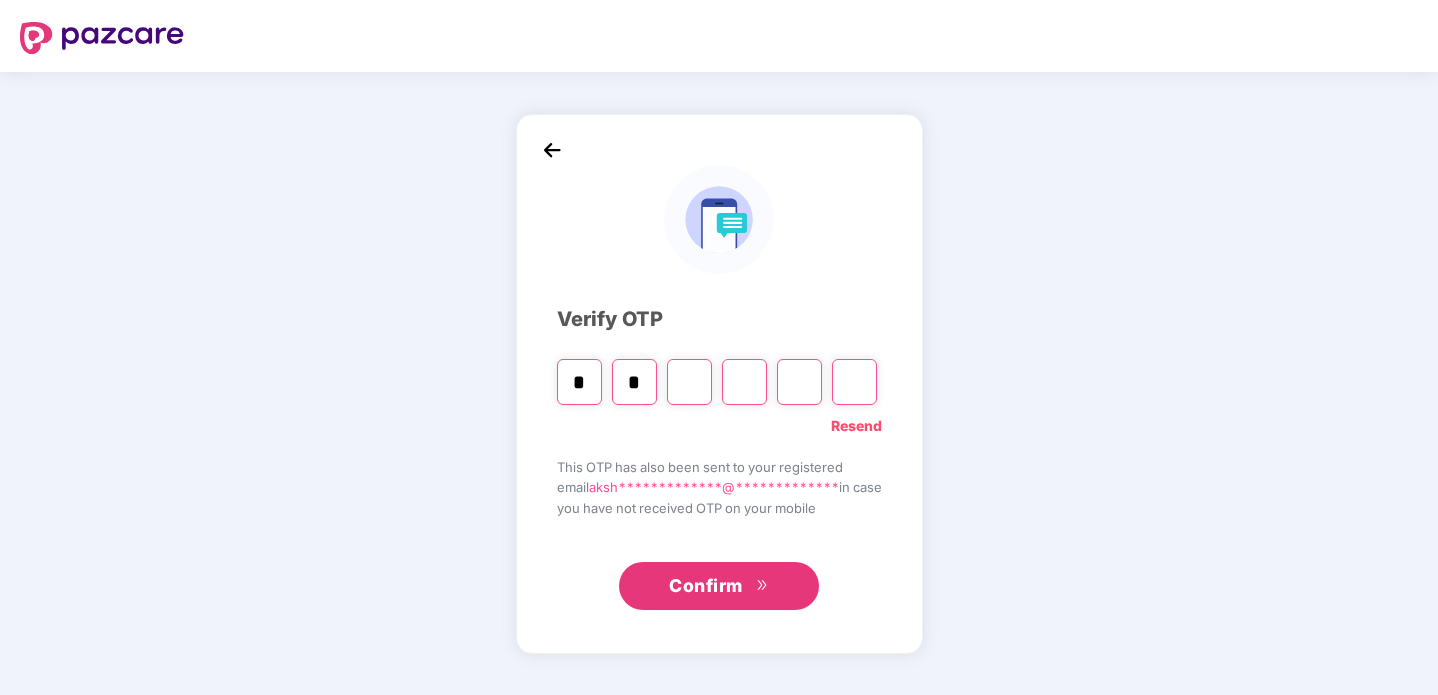 type on "*" 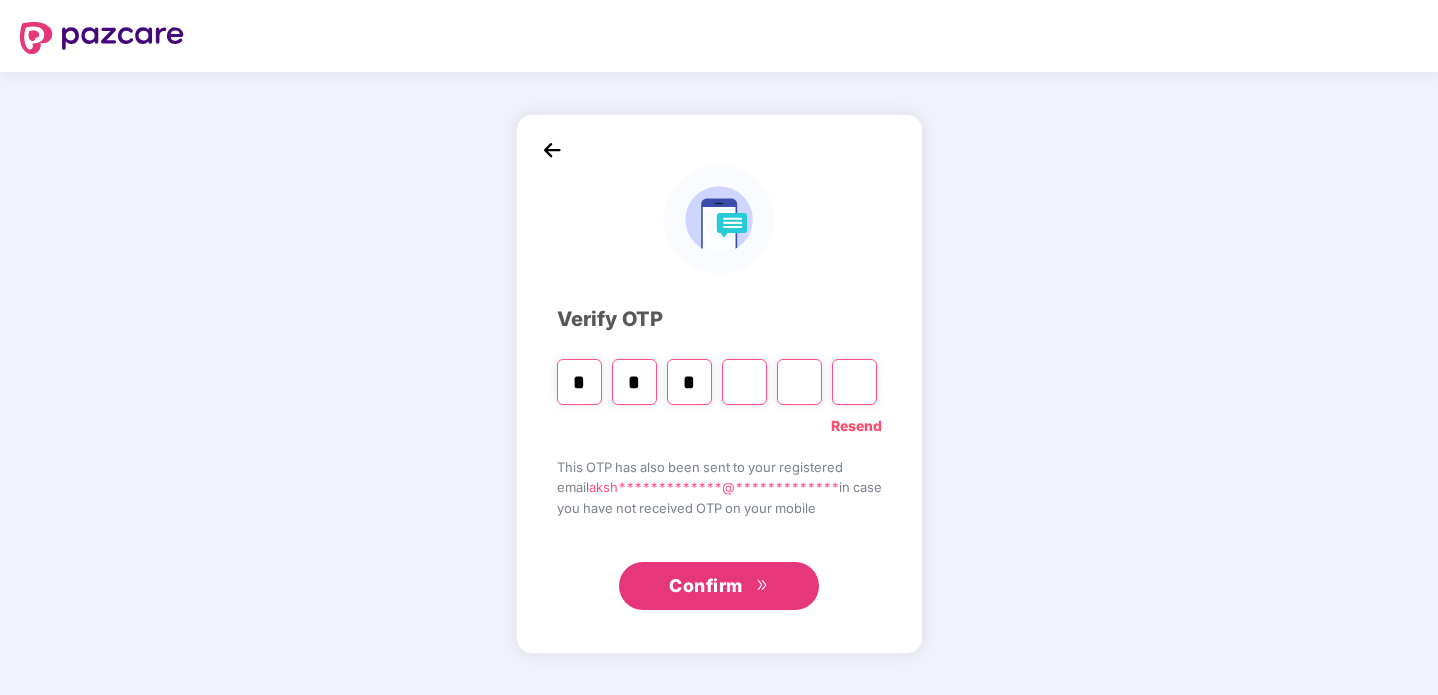 type on "*" 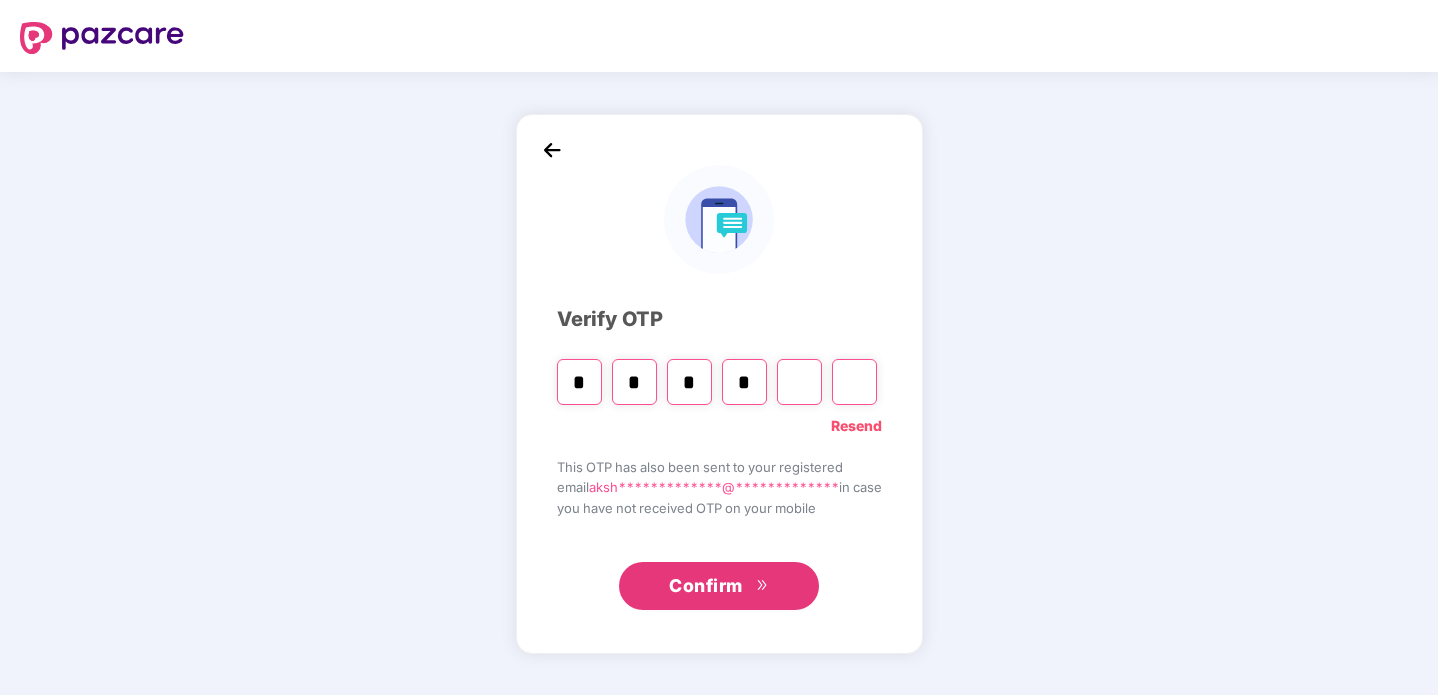 type on "*" 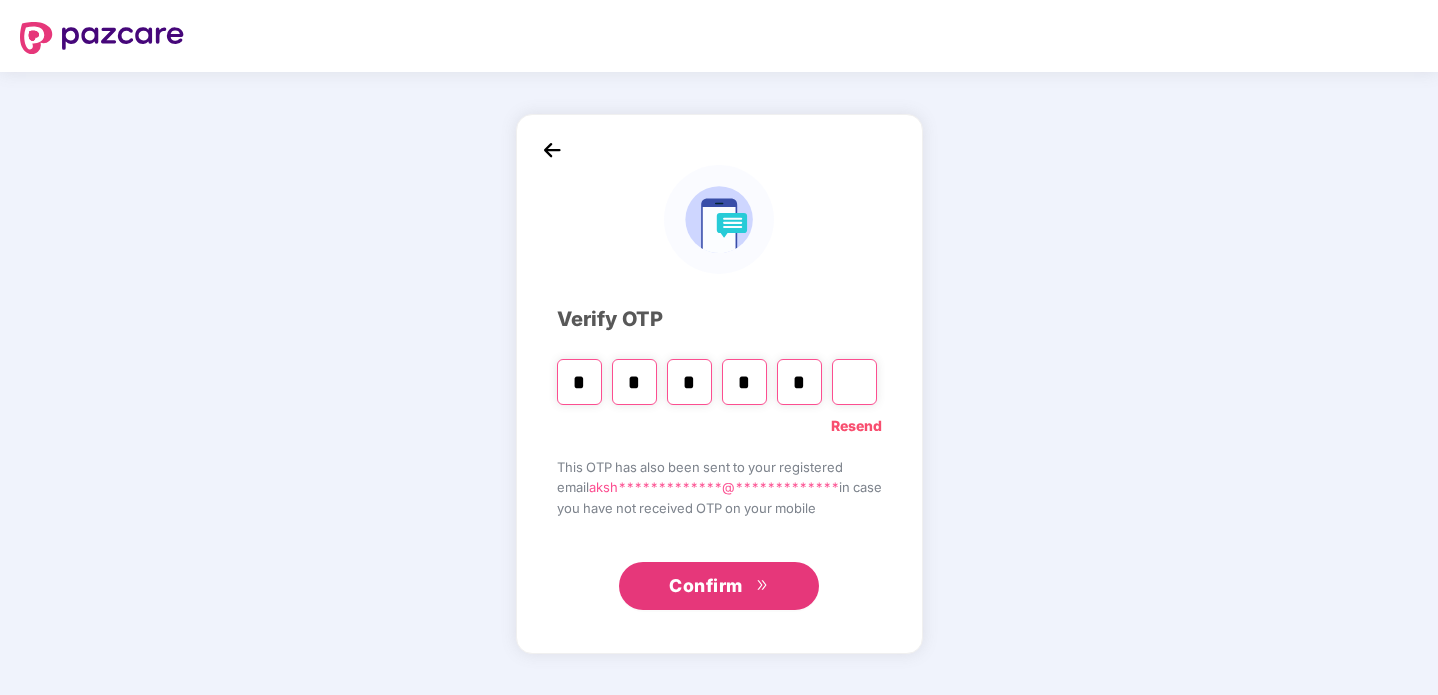 type on "*" 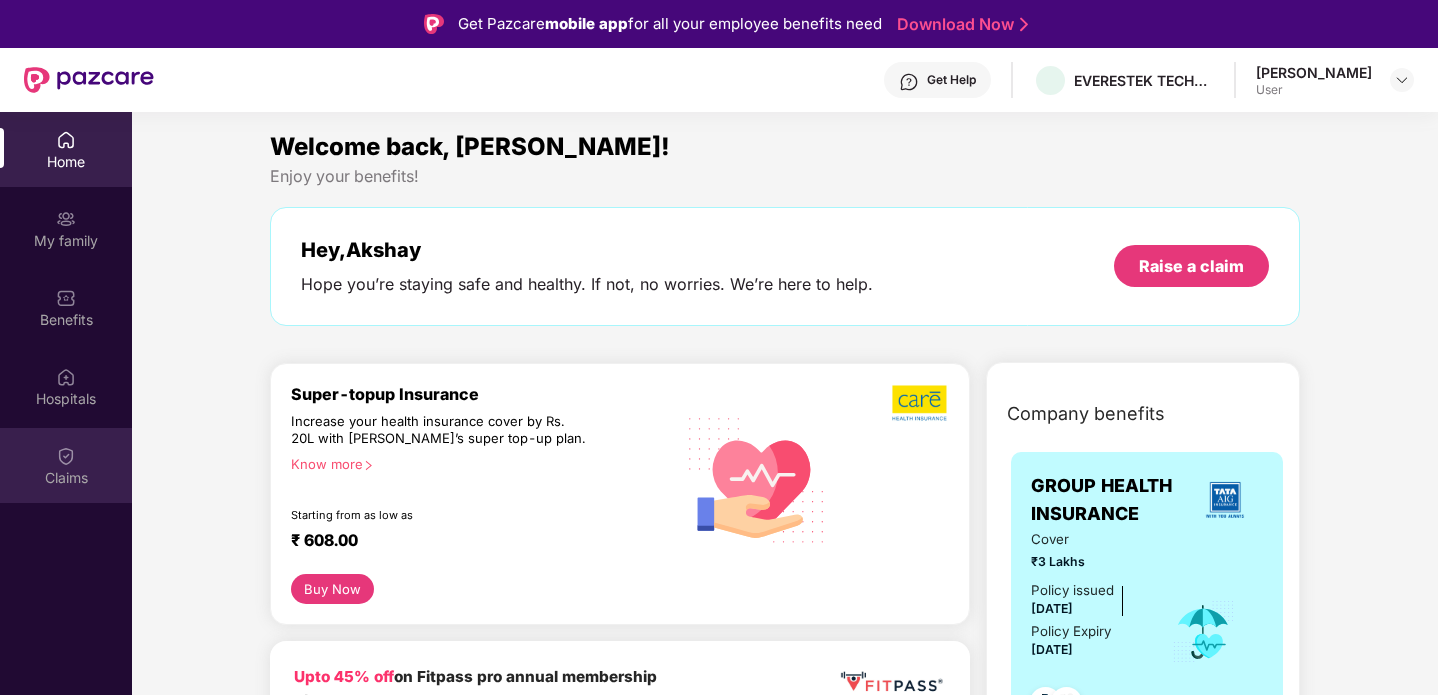 click on "Claims" at bounding box center [66, 478] 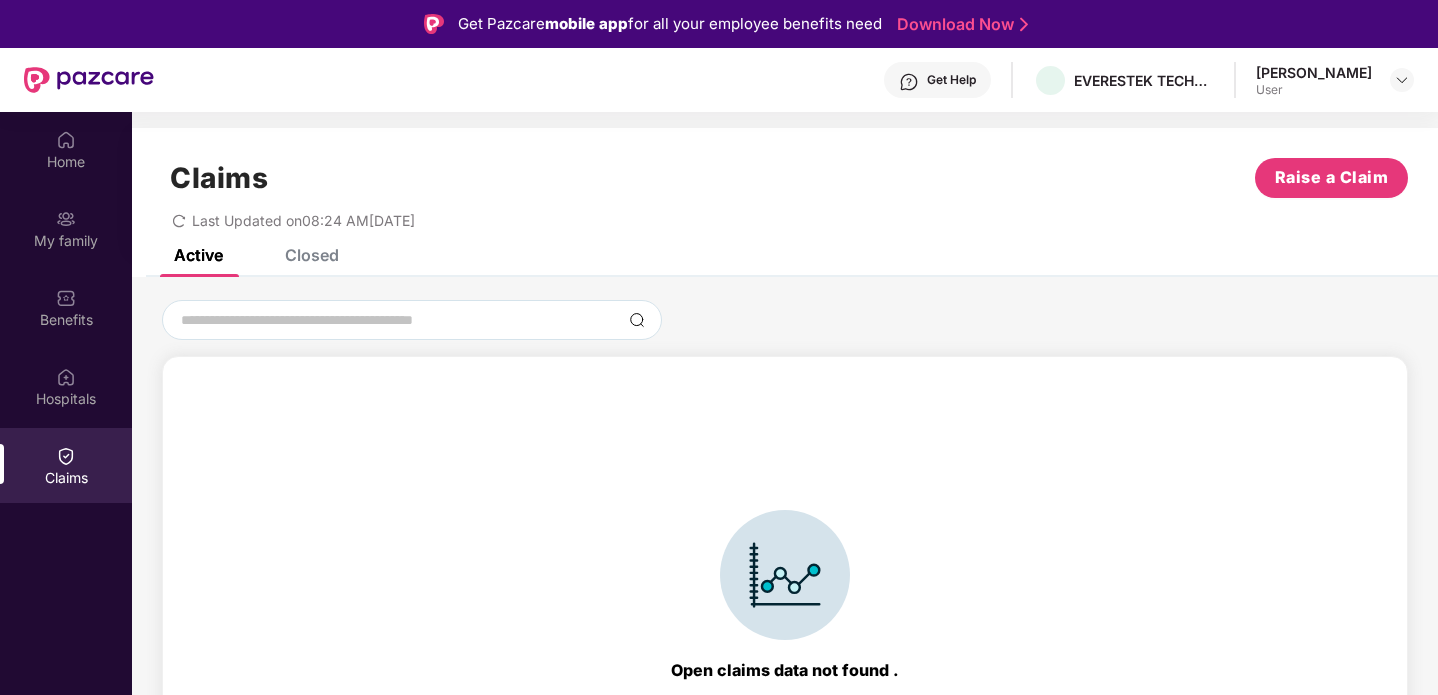click on "Closed" at bounding box center [312, 255] 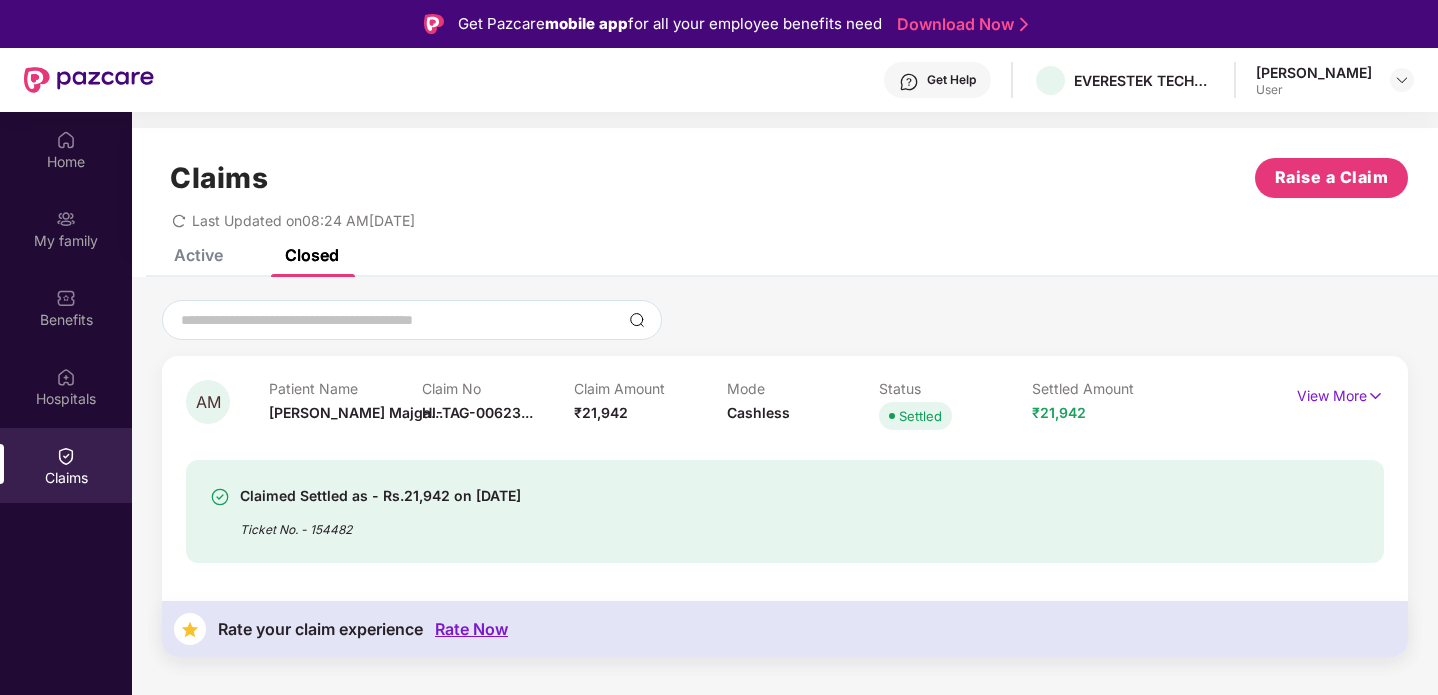 click on "Active" at bounding box center (198, 255) 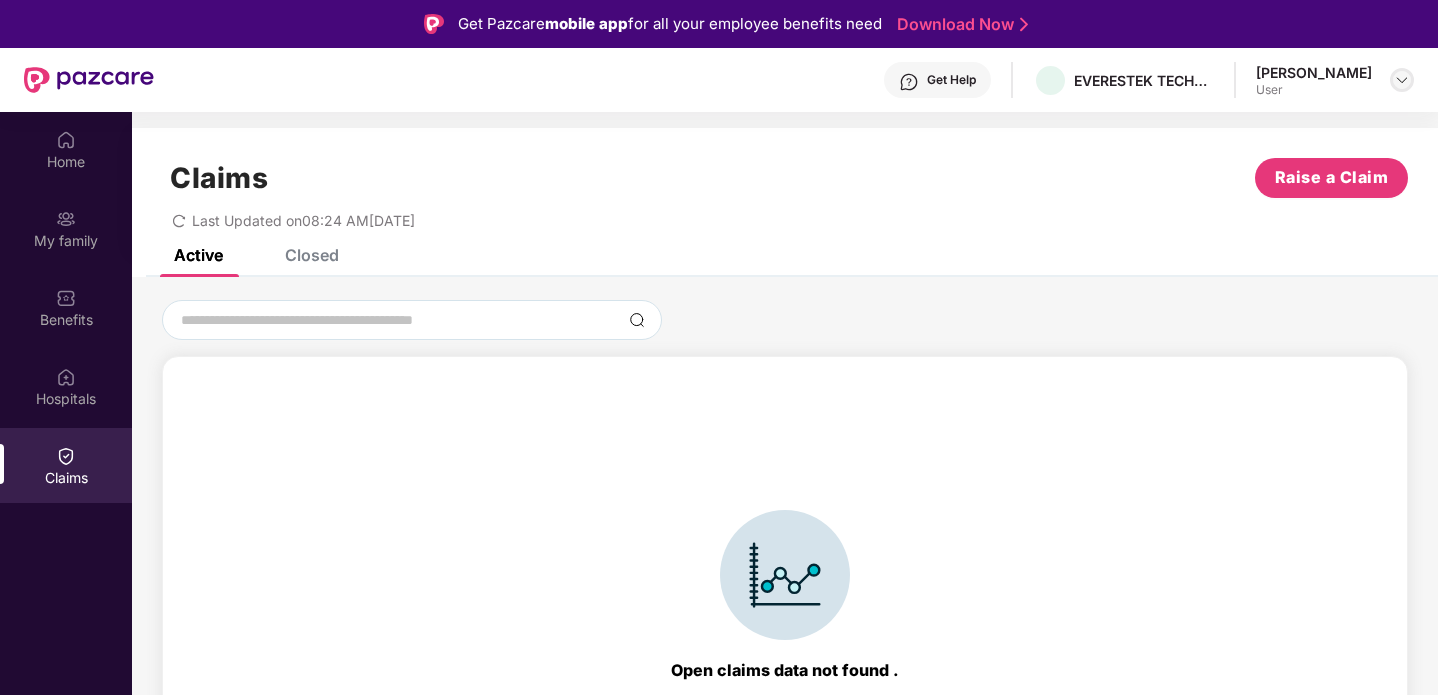 click at bounding box center [1402, 80] 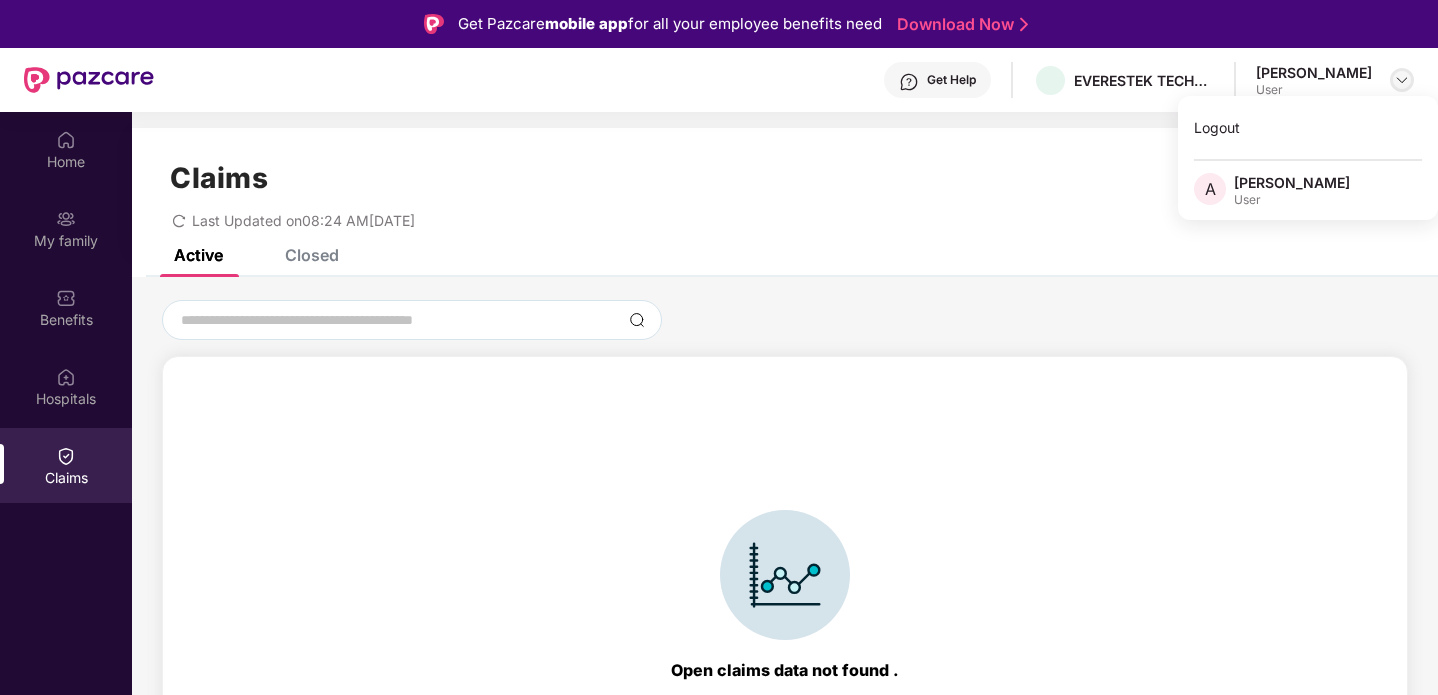 click at bounding box center [1402, 80] 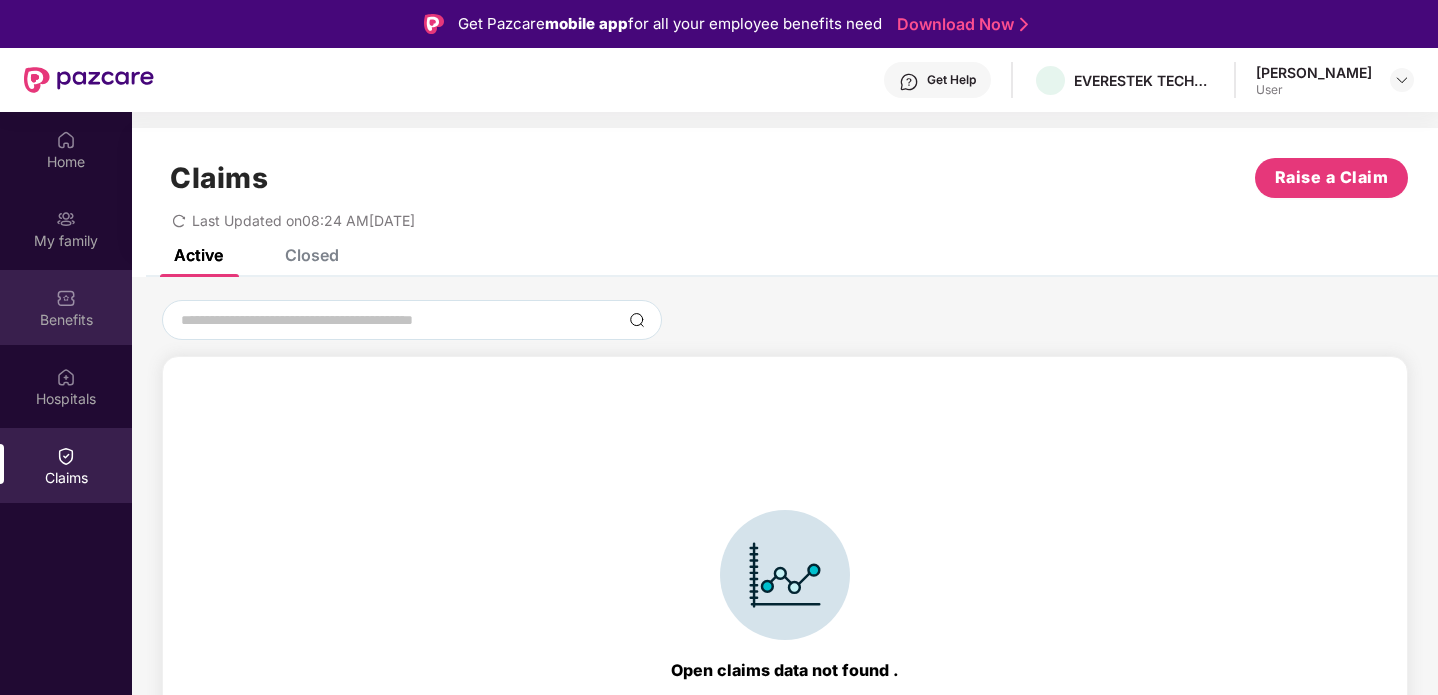 scroll, scrollTop: 44, scrollLeft: 0, axis: vertical 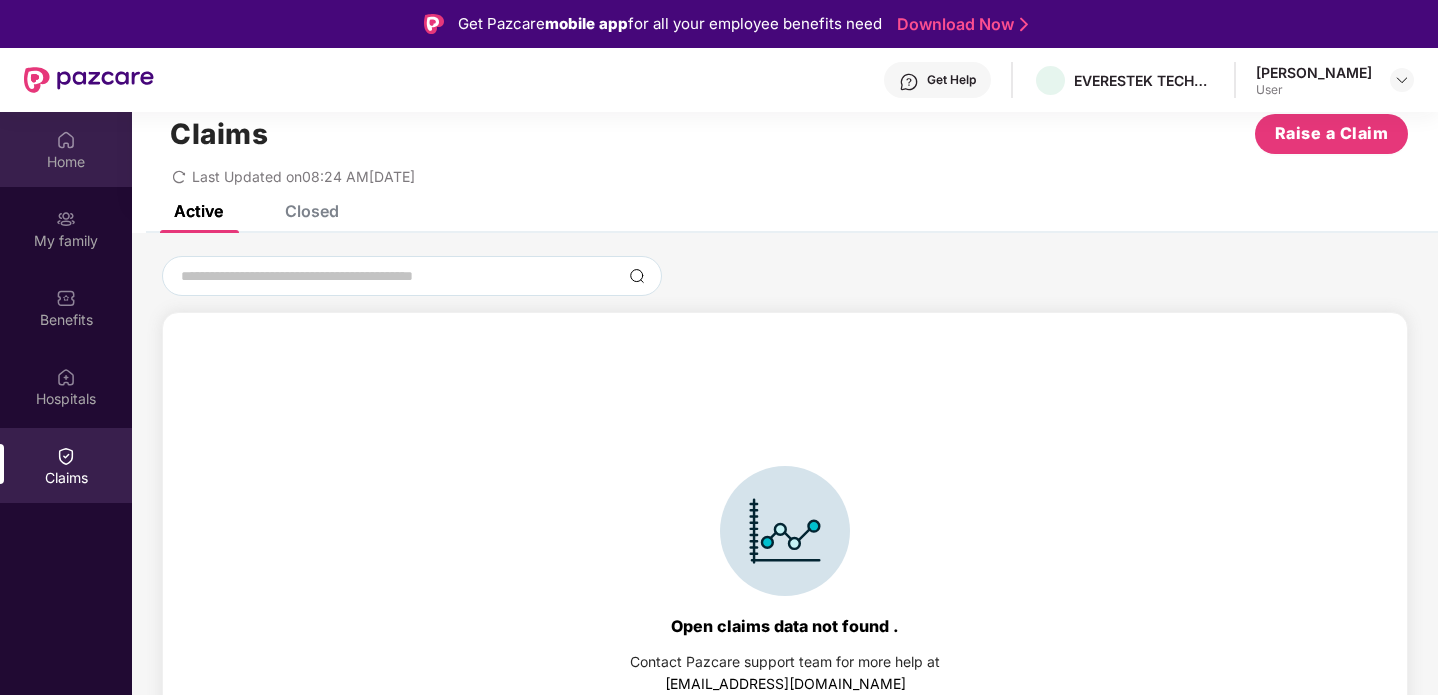 click on "Home" at bounding box center (66, 162) 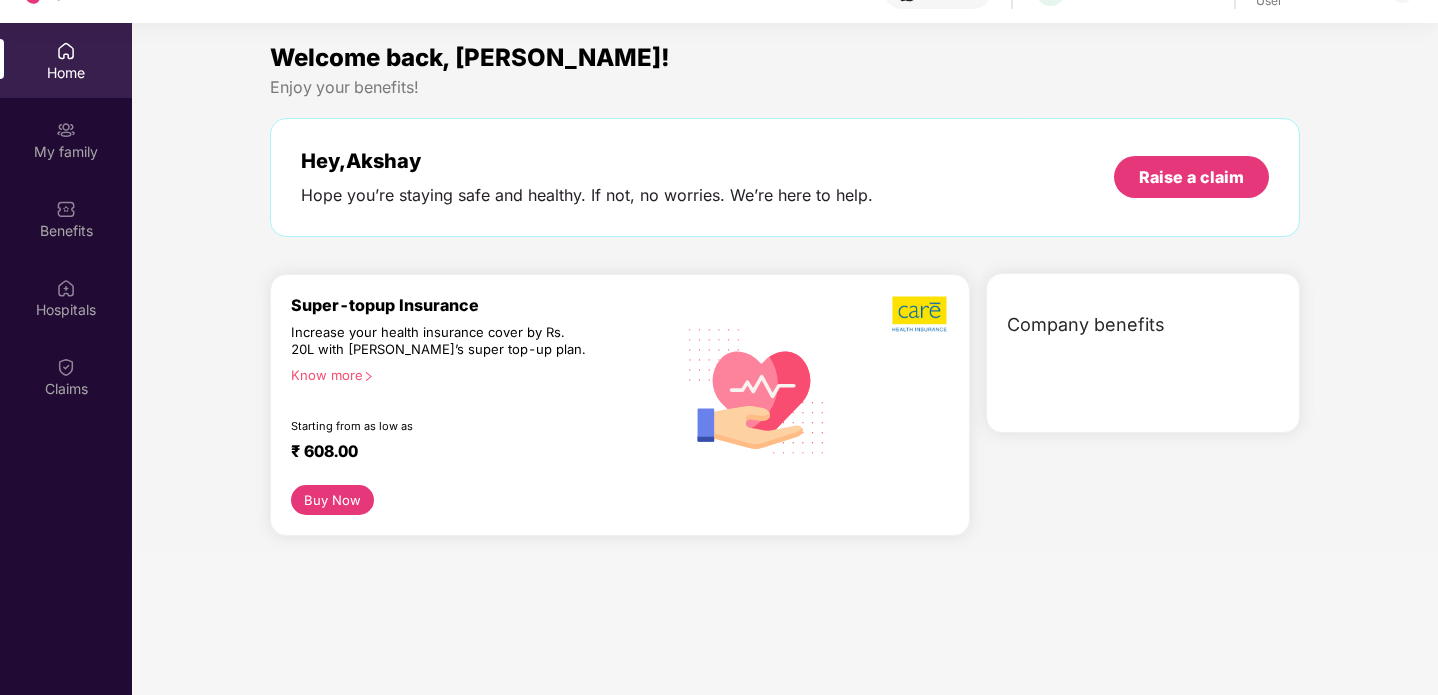 scroll, scrollTop: 112, scrollLeft: 0, axis: vertical 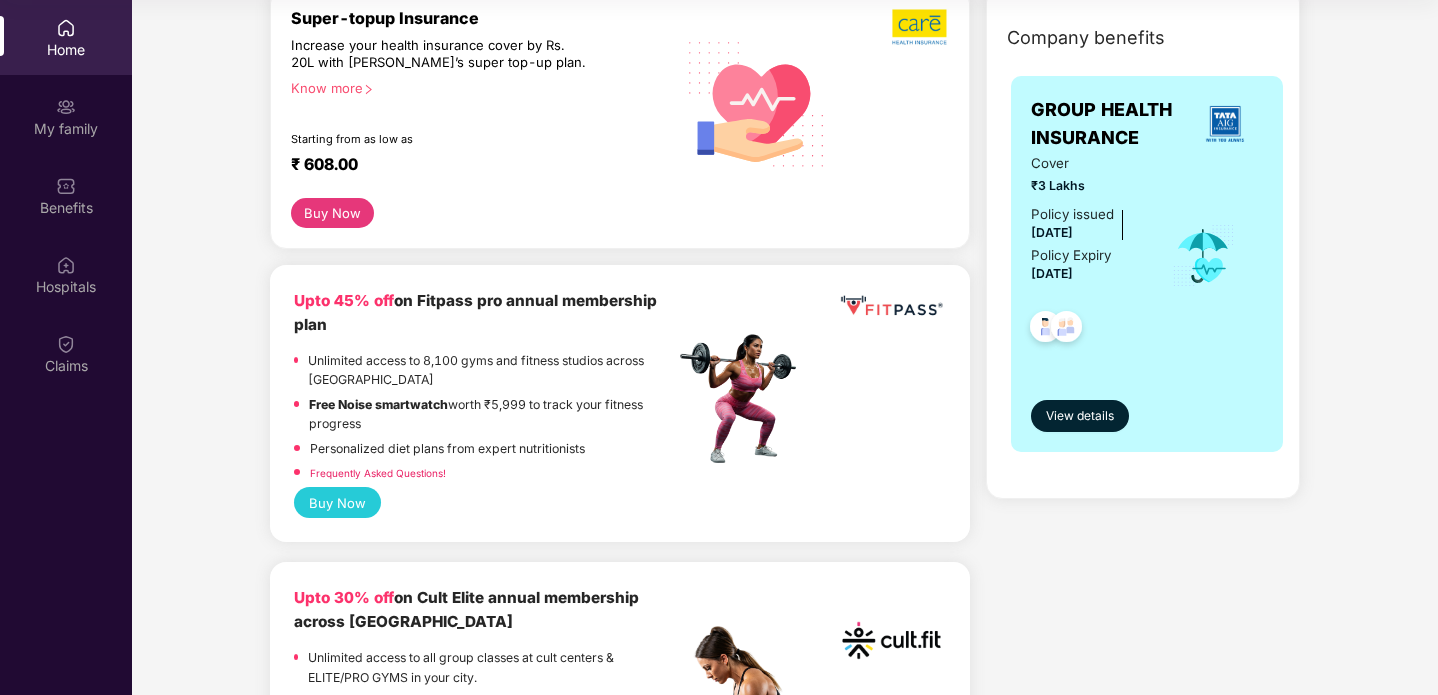 click on "Buy Now" at bounding box center [337, 502] 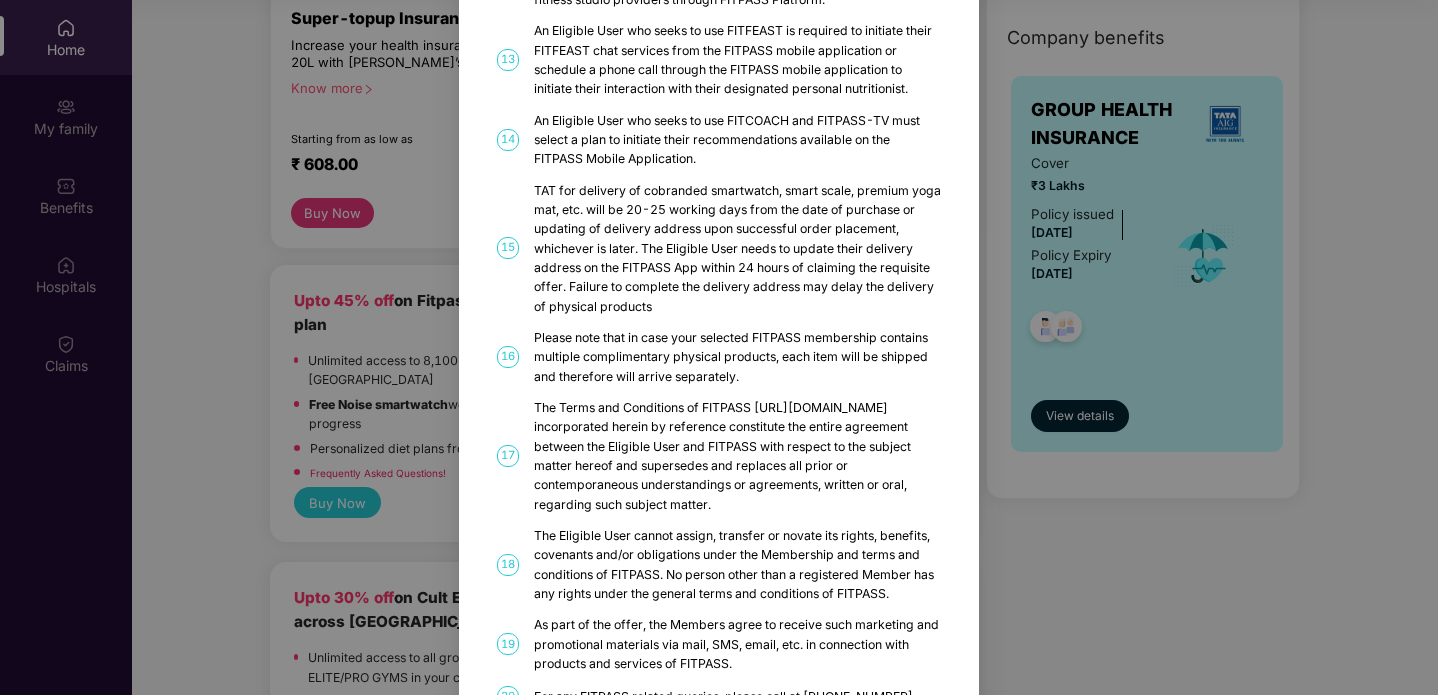 scroll, scrollTop: 784, scrollLeft: 0, axis: vertical 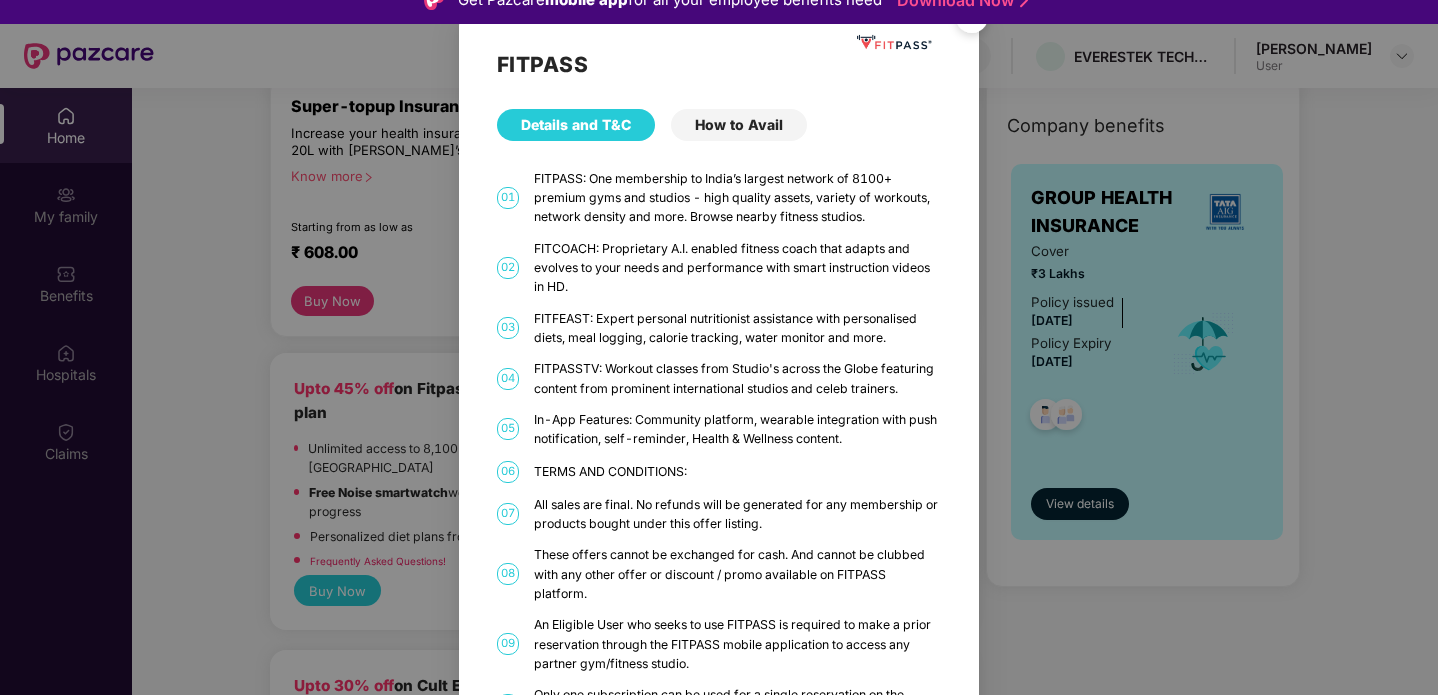 click on "How to Avail" at bounding box center [739, 125] 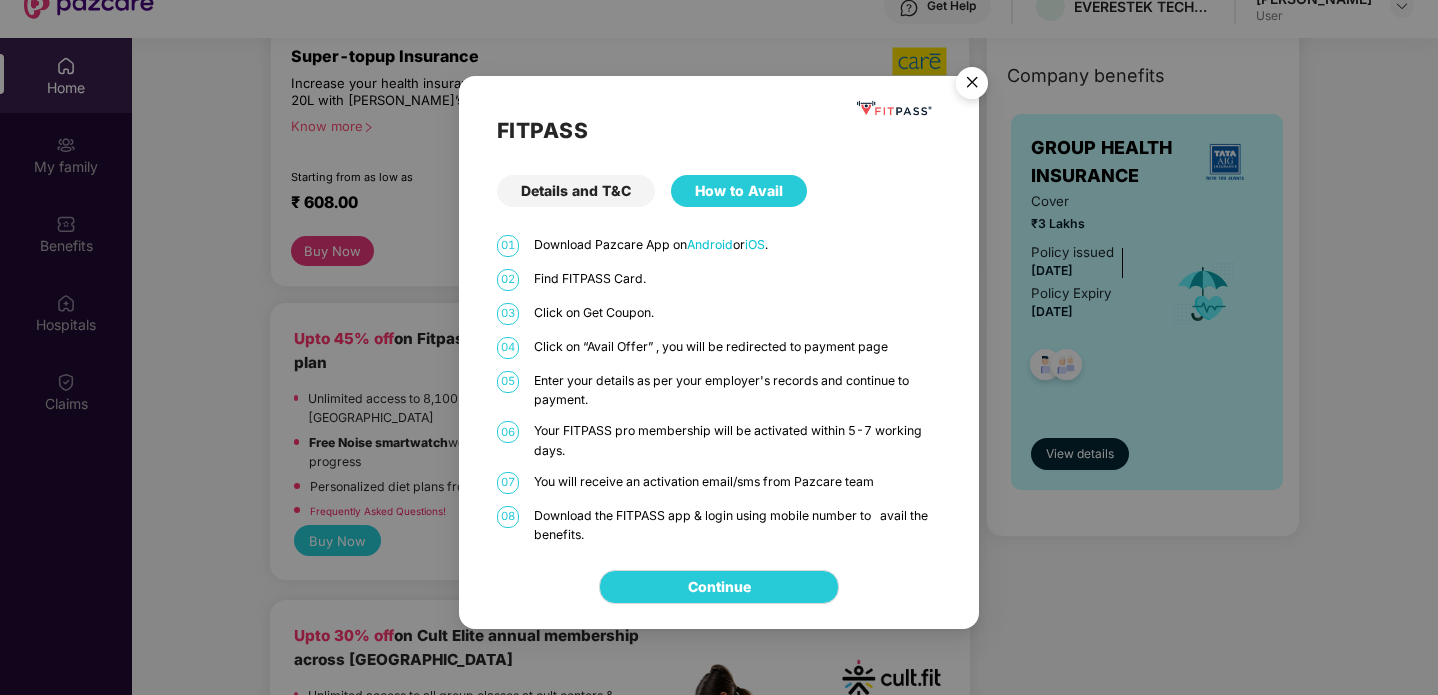 scroll, scrollTop: 79, scrollLeft: 0, axis: vertical 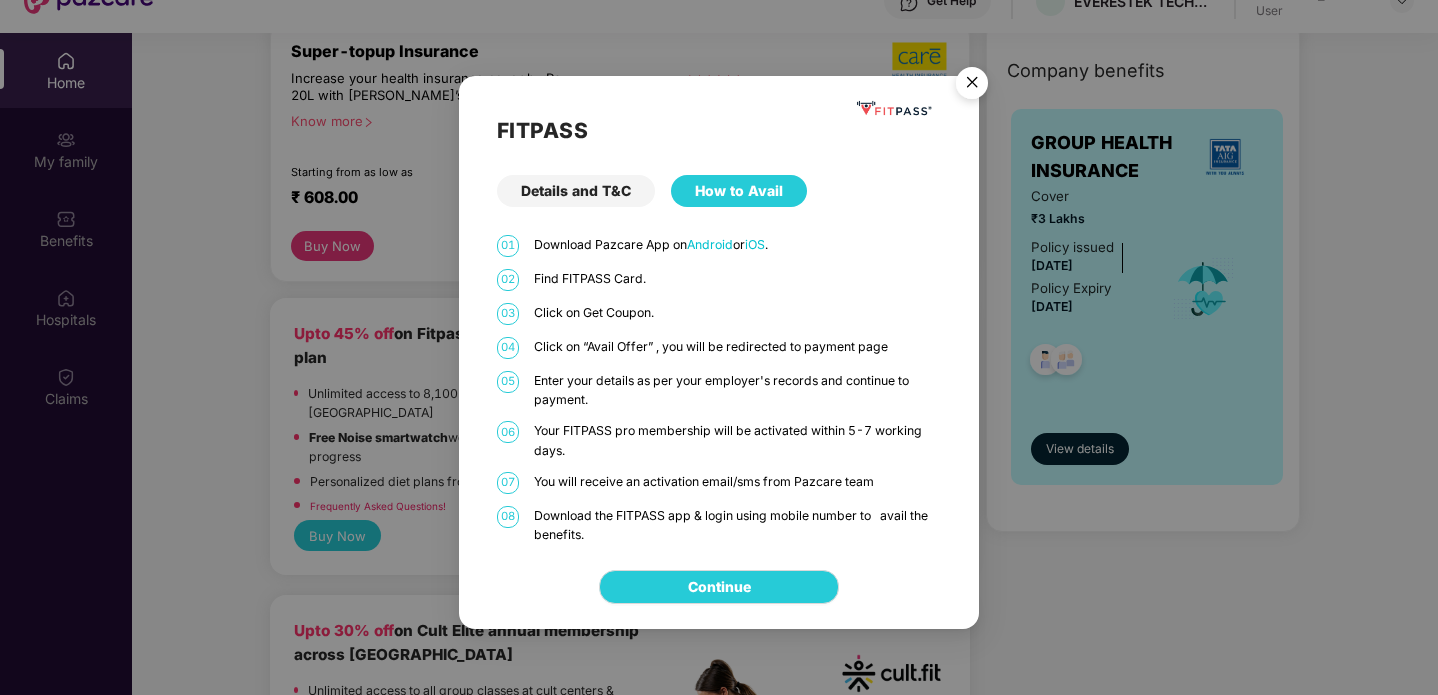 click at bounding box center [972, 86] 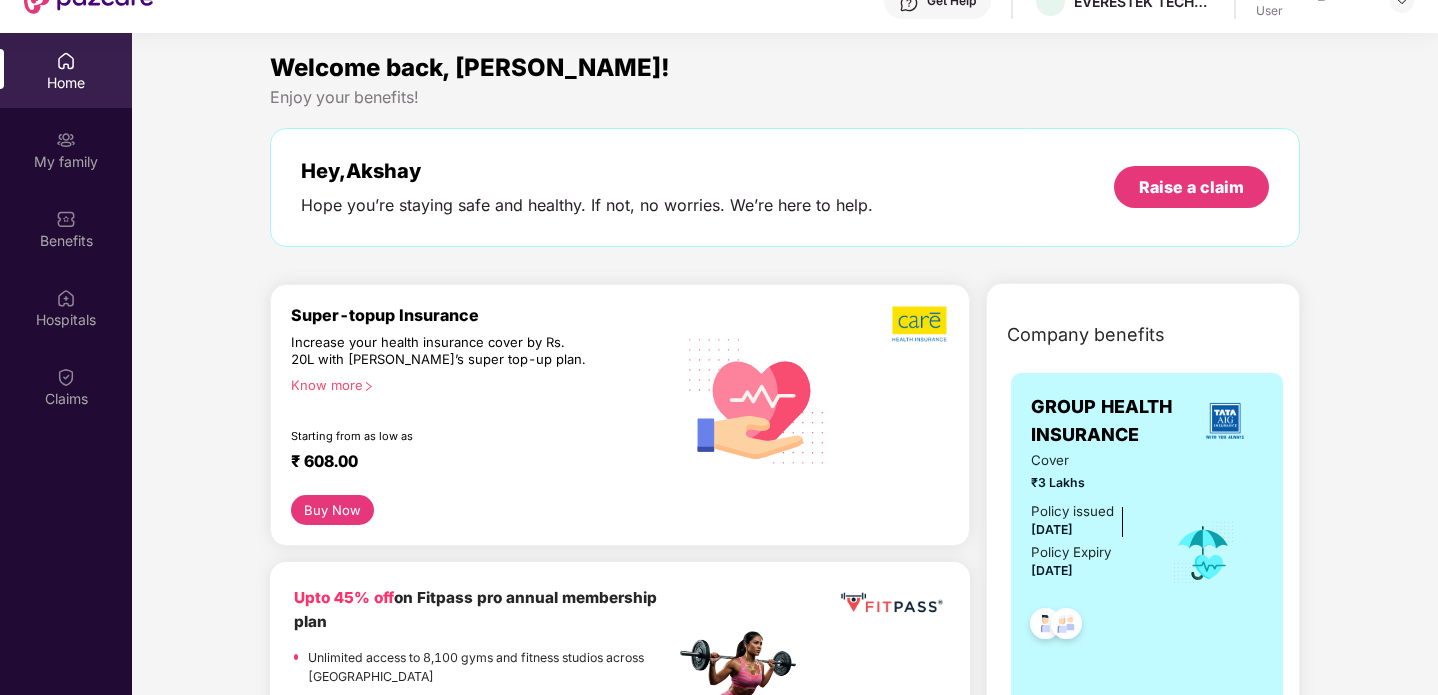 scroll, scrollTop: 0, scrollLeft: 0, axis: both 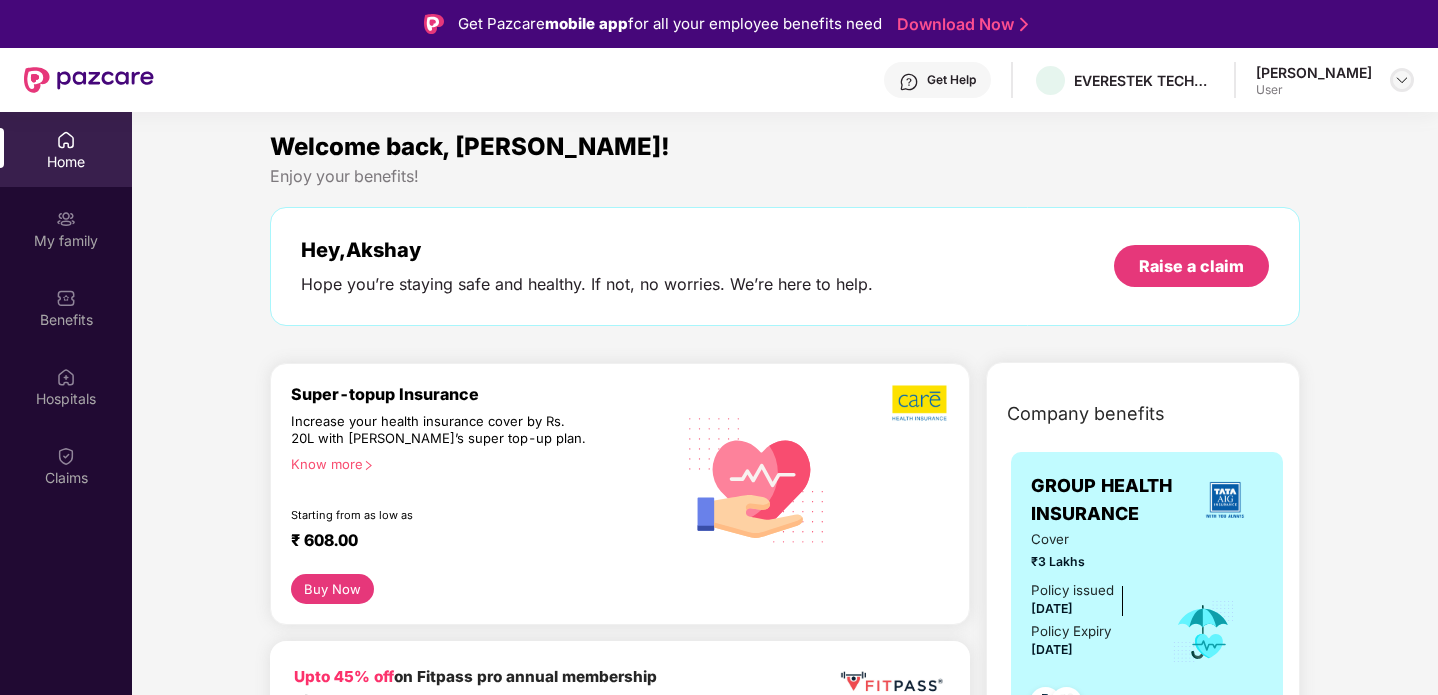 click at bounding box center (1402, 80) 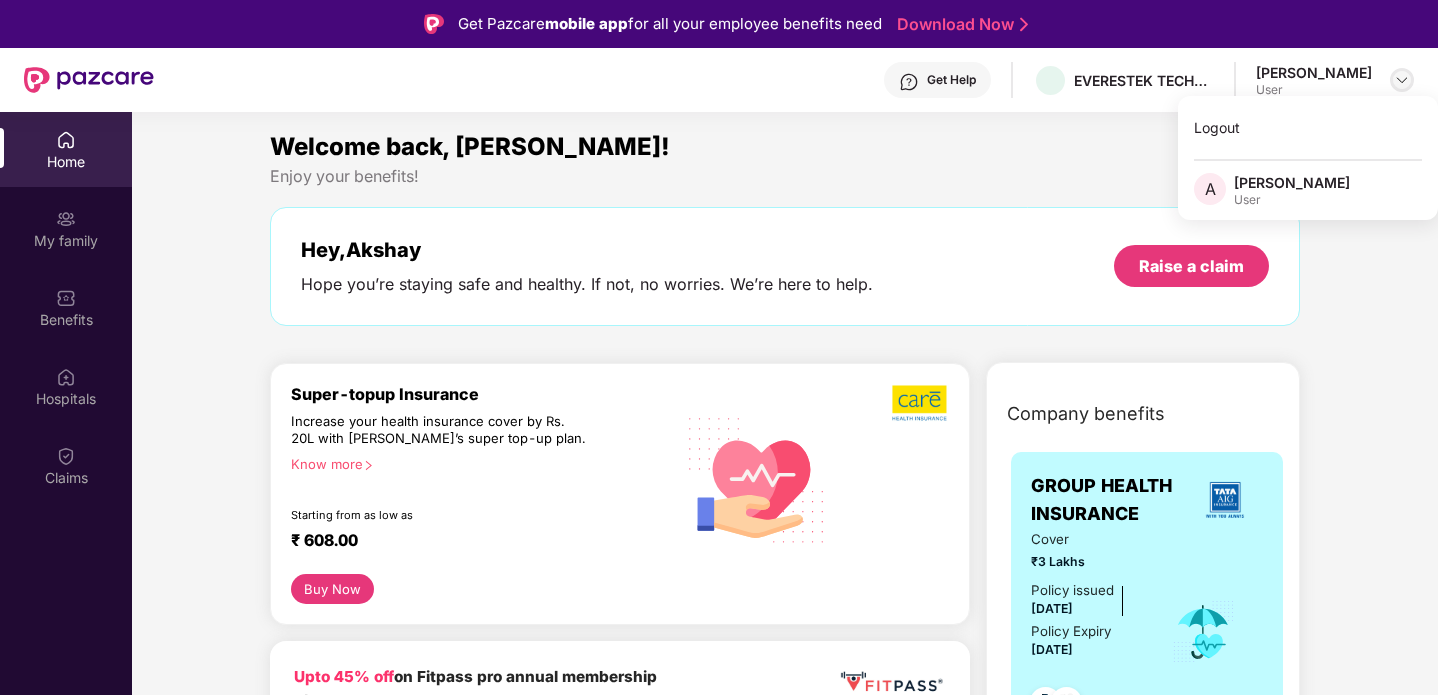 click at bounding box center [1402, 80] 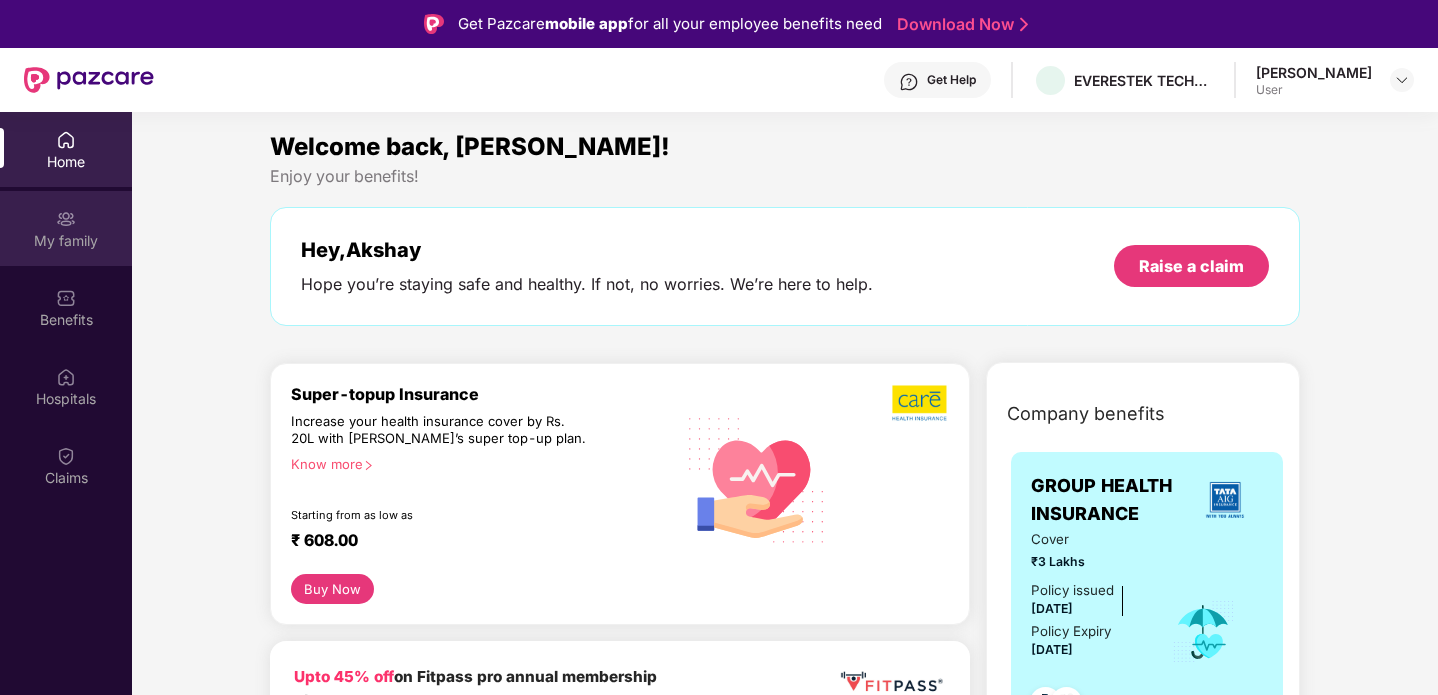click at bounding box center (66, 219) 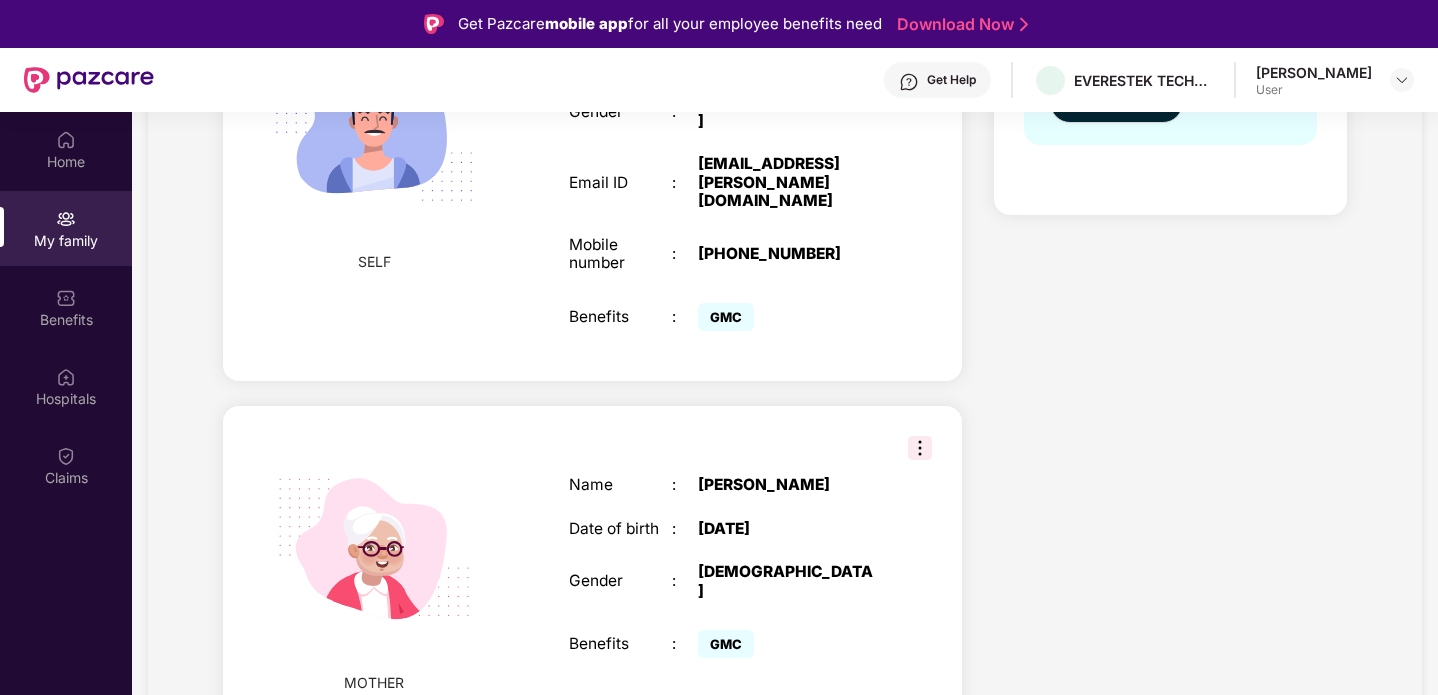 scroll, scrollTop: 503, scrollLeft: 0, axis: vertical 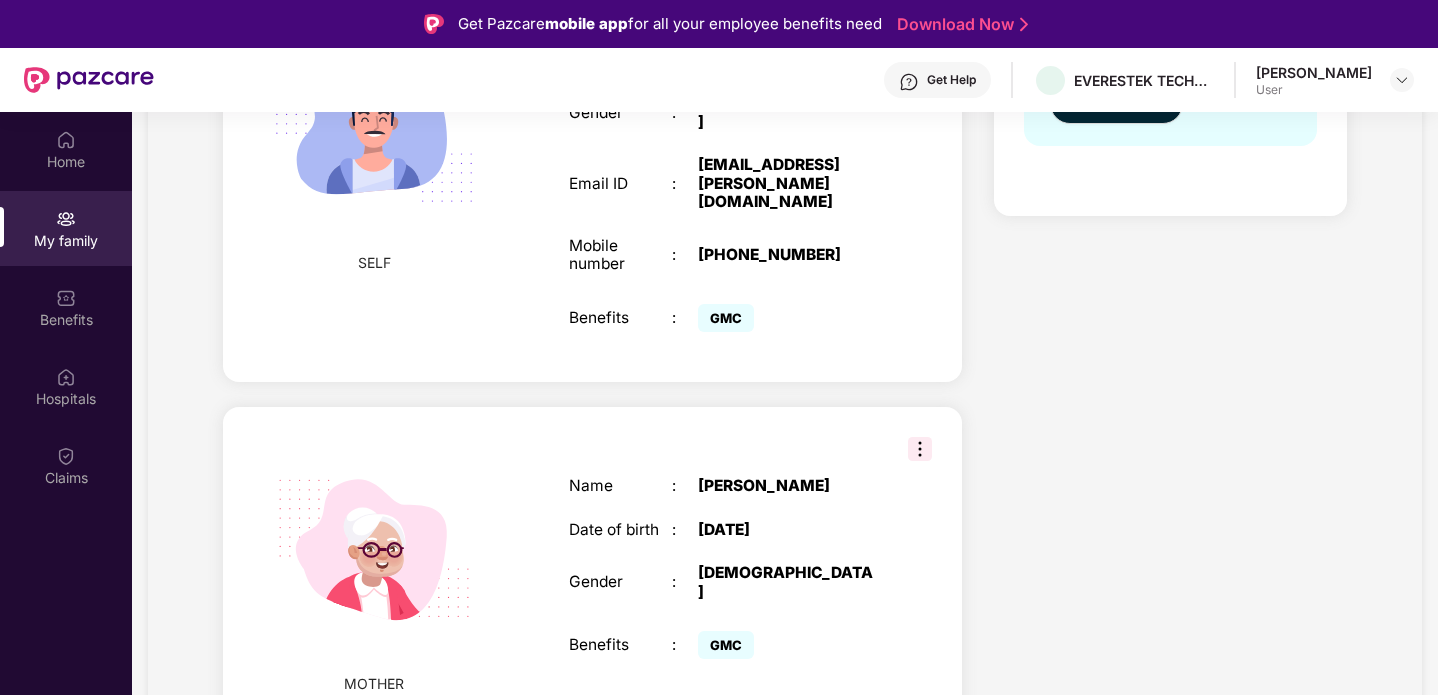 click on "GMC" at bounding box center (726, 318) 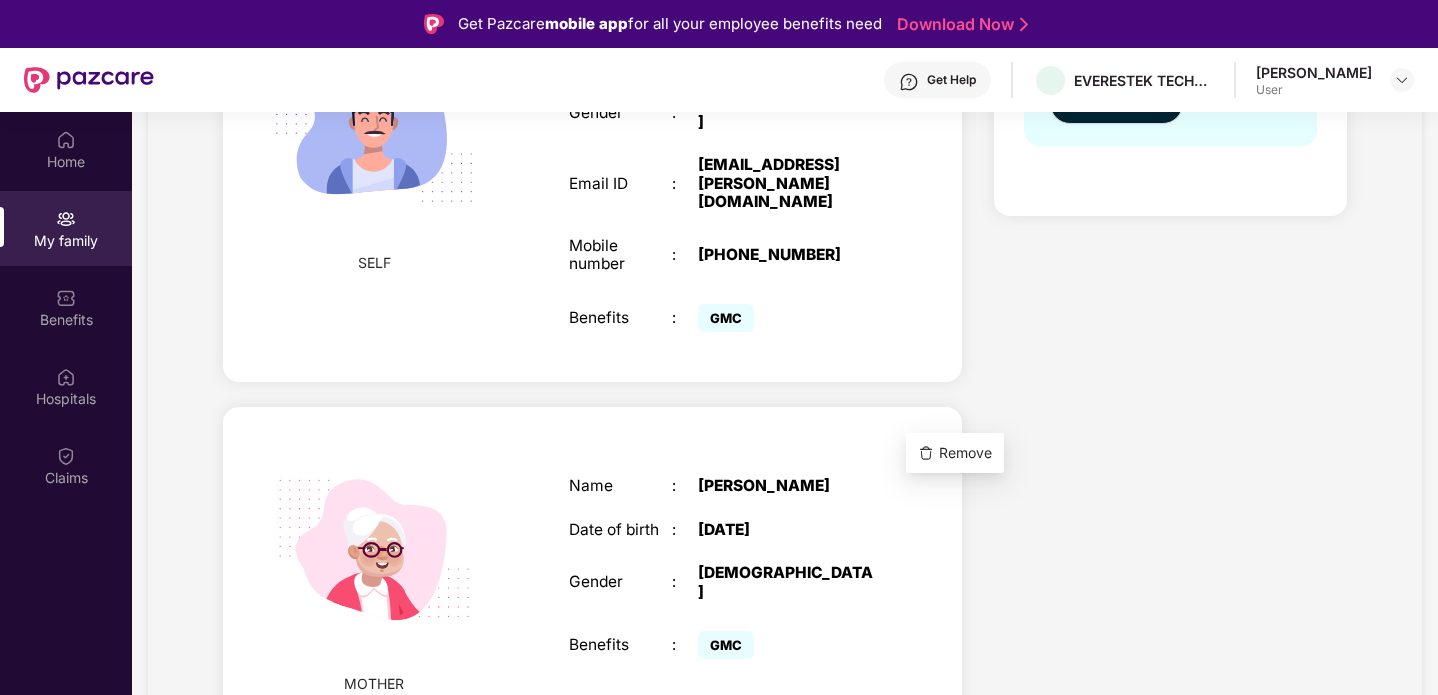 click at bounding box center [920, 449] 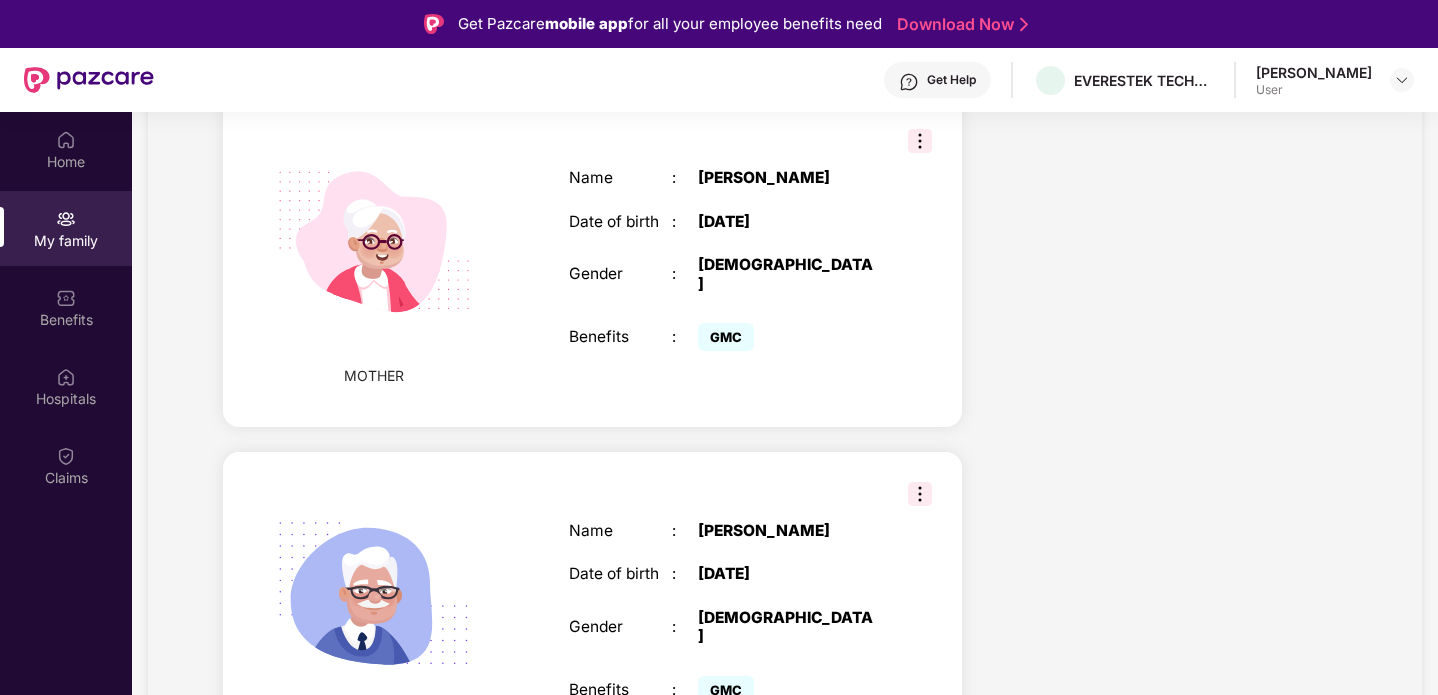 scroll, scrollTop: 833, scrollLeft: 0, axis: vertical 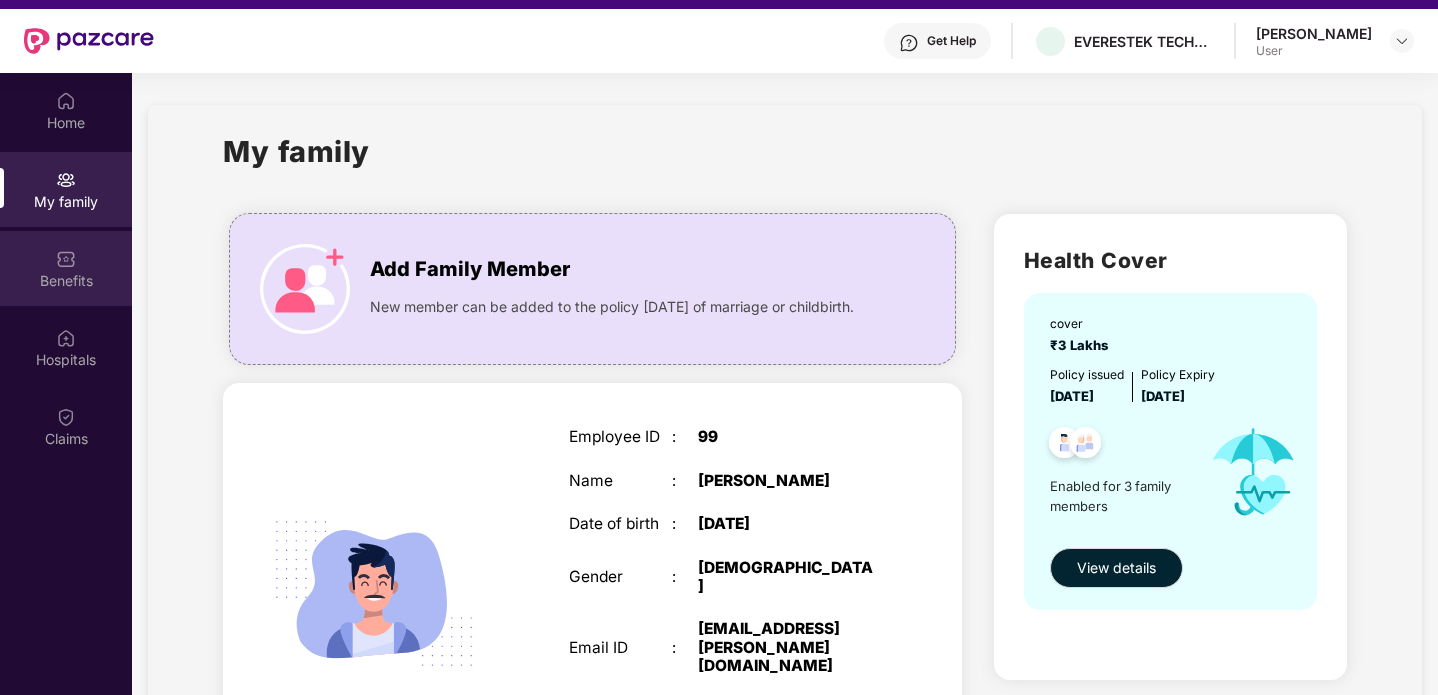 click on "Benefits" at bounding box center (66, 281) 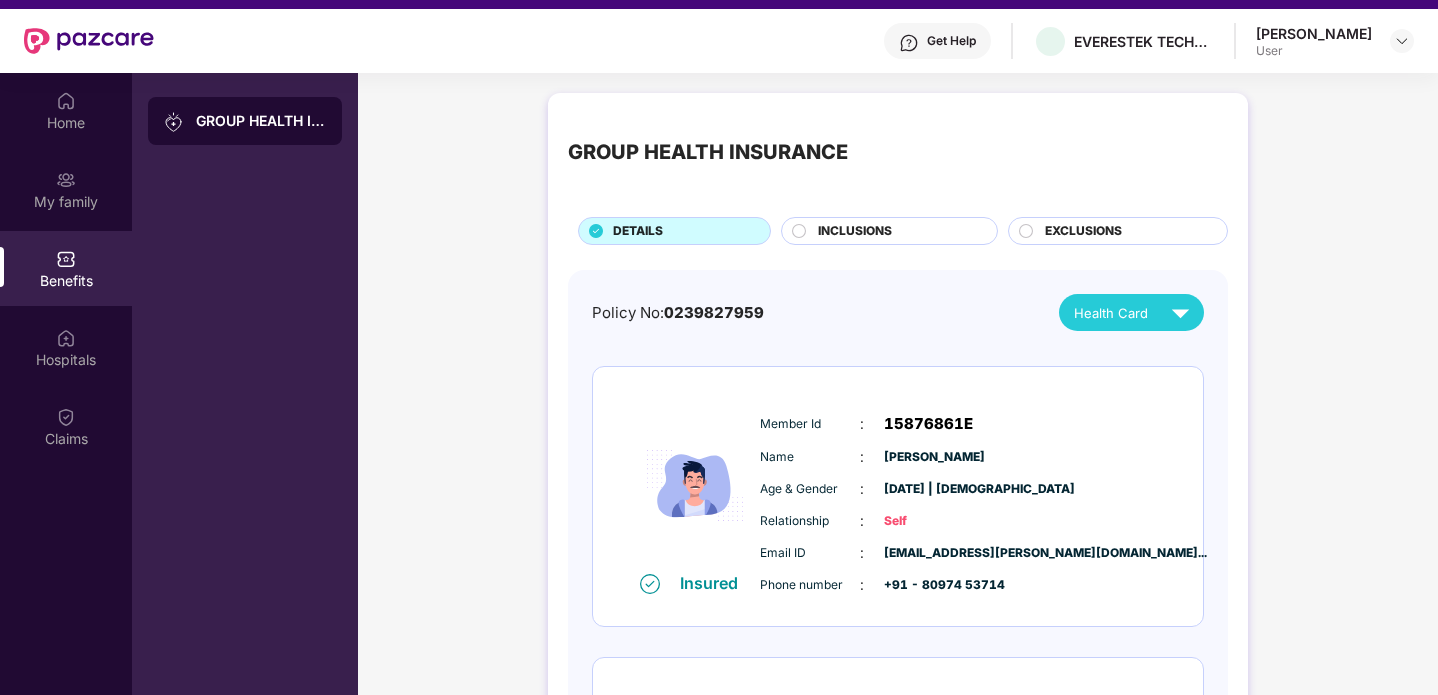 click on "Benefits" at bounding box center [66, 268] 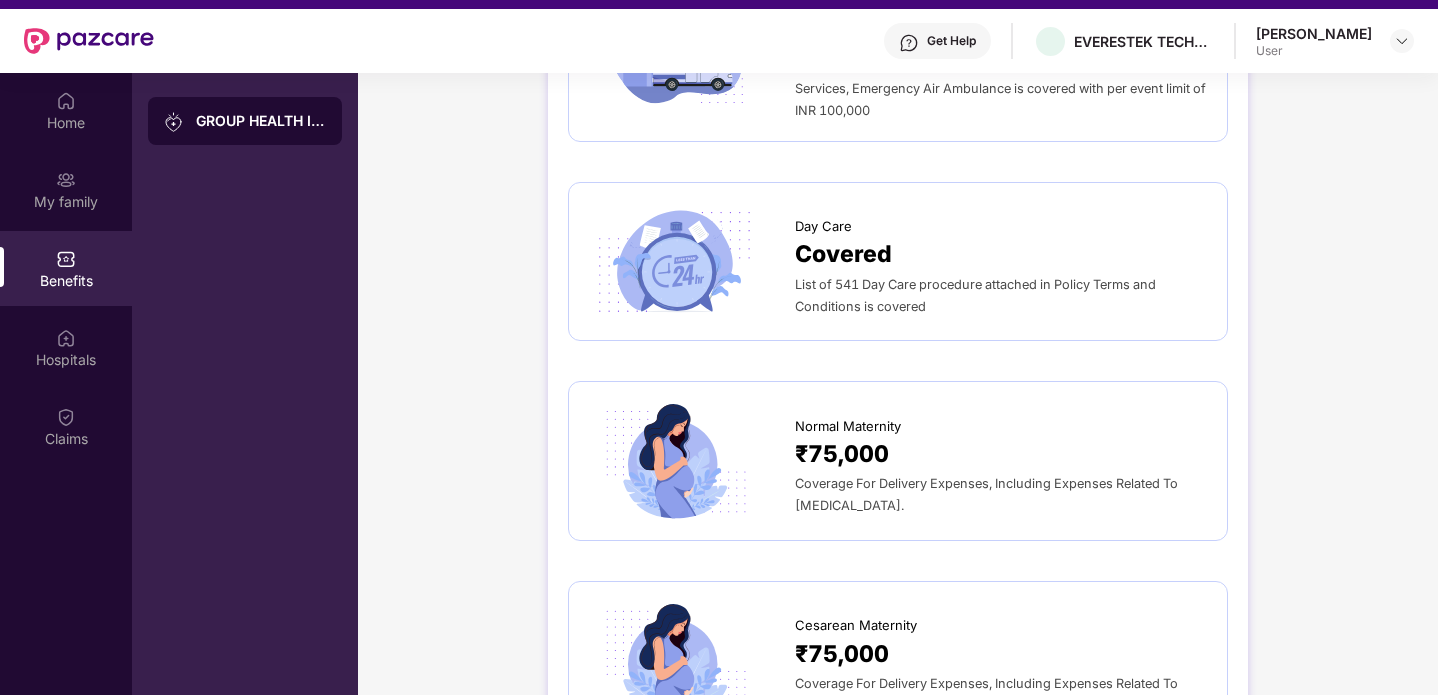 scroll, scrollTop: 2056, scrollLeft: 0, axis: vertical 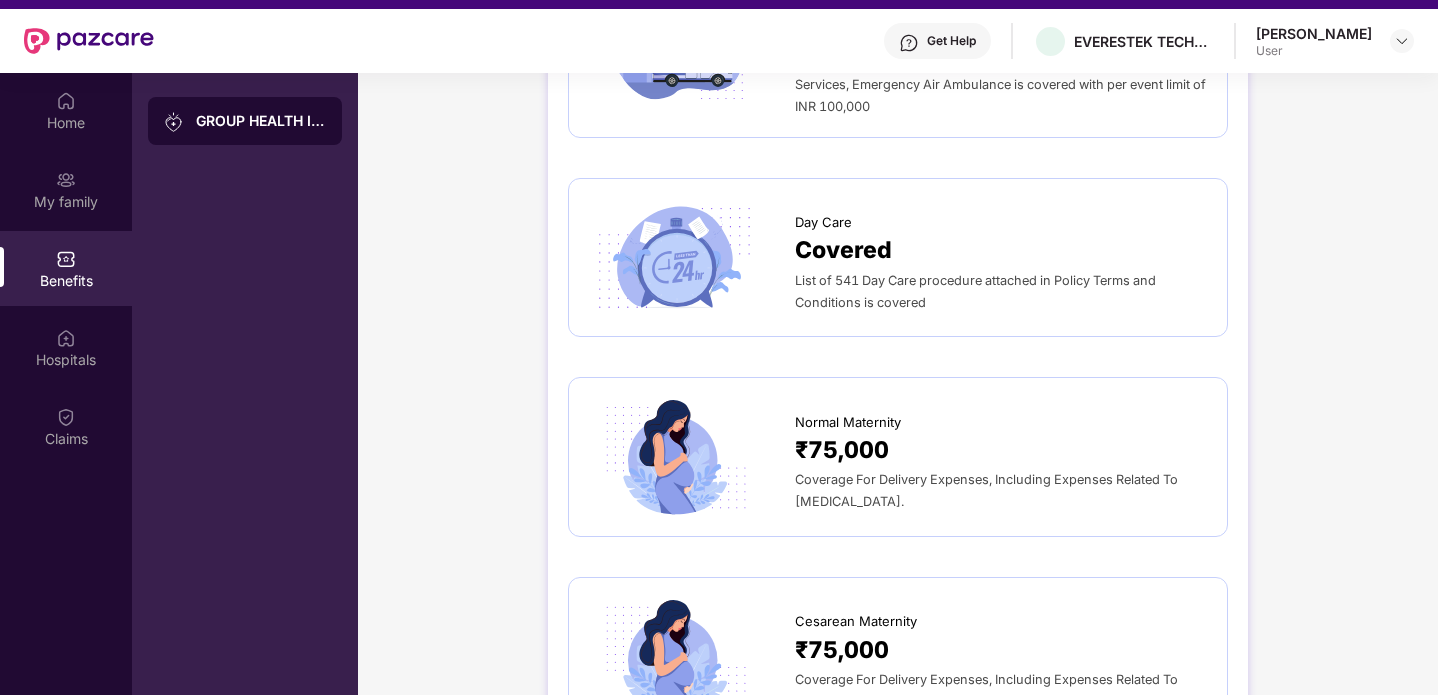click on "Day Care" at bounding box center [823, 222] 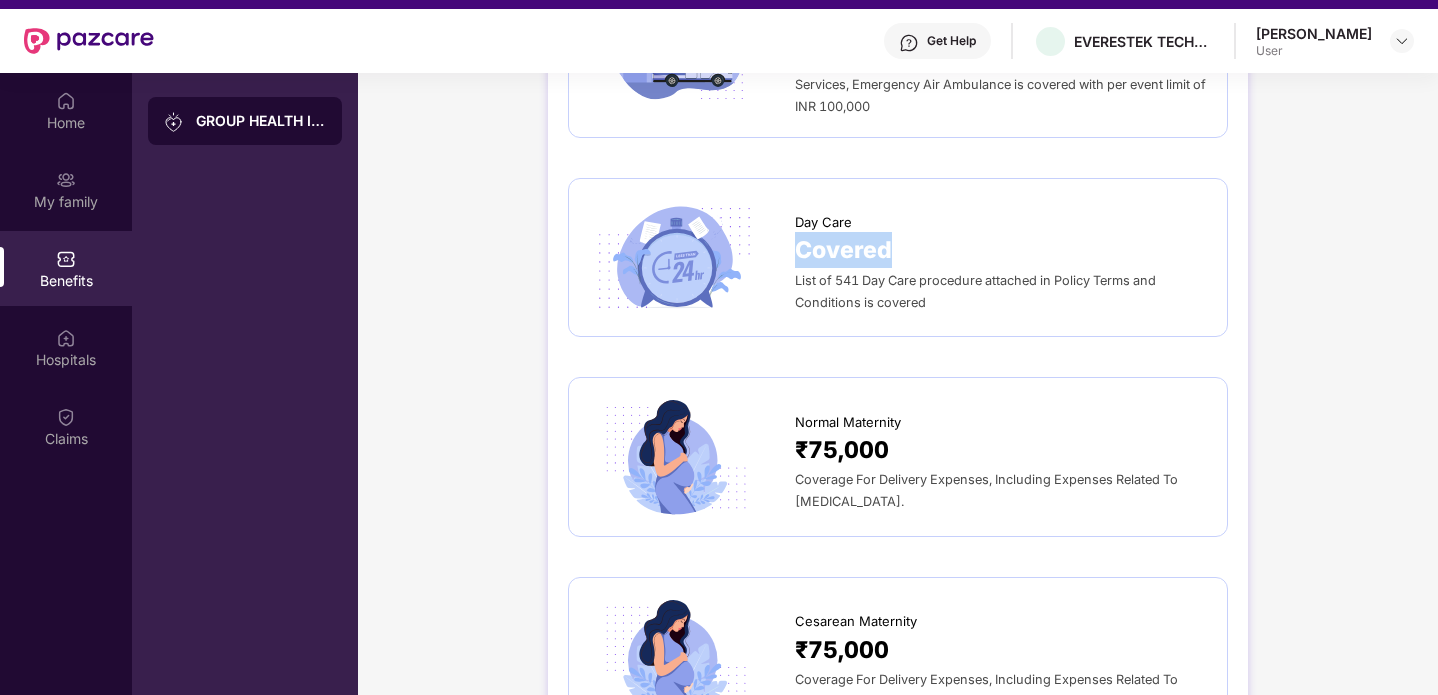 click on "Covered" at bounding box center (843, 250) 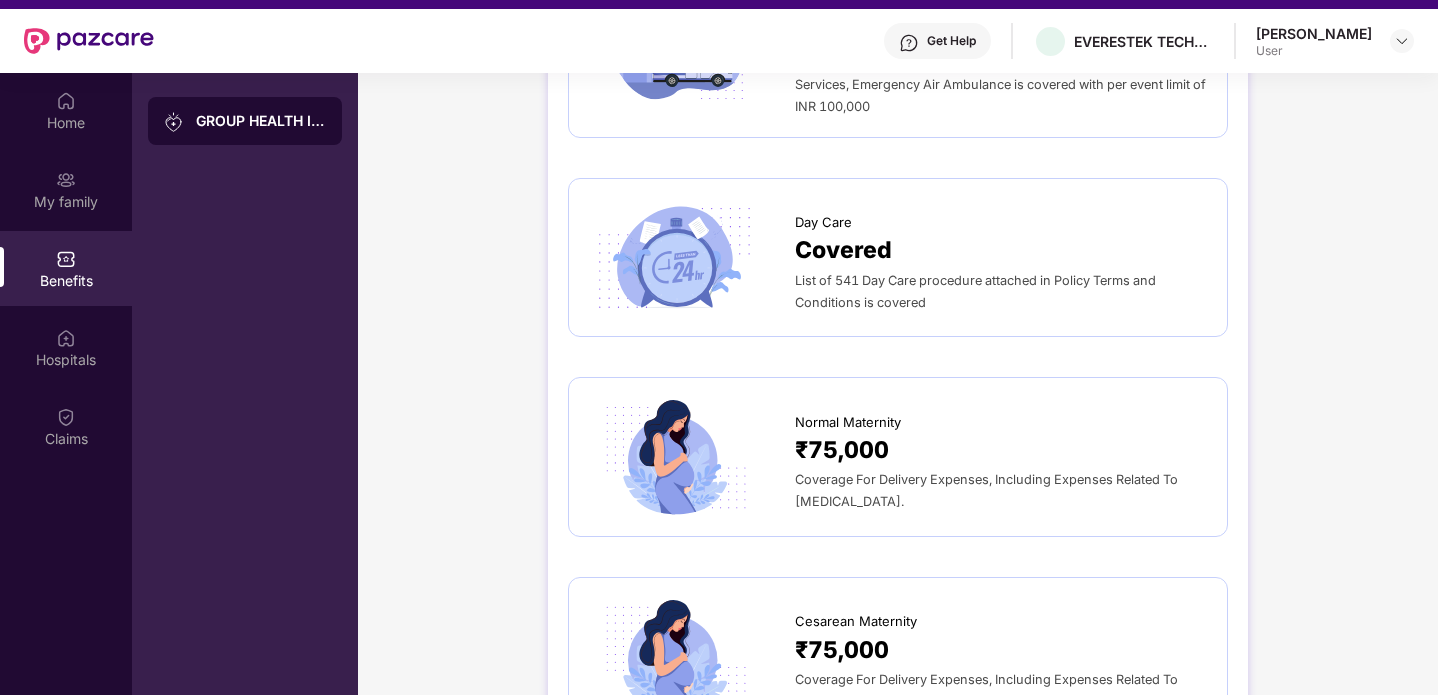 click on "Day Care Covered List of 541 Day Care procedure attached in Policy Terms and Conditions is covered" at bounding box center [898, 258] 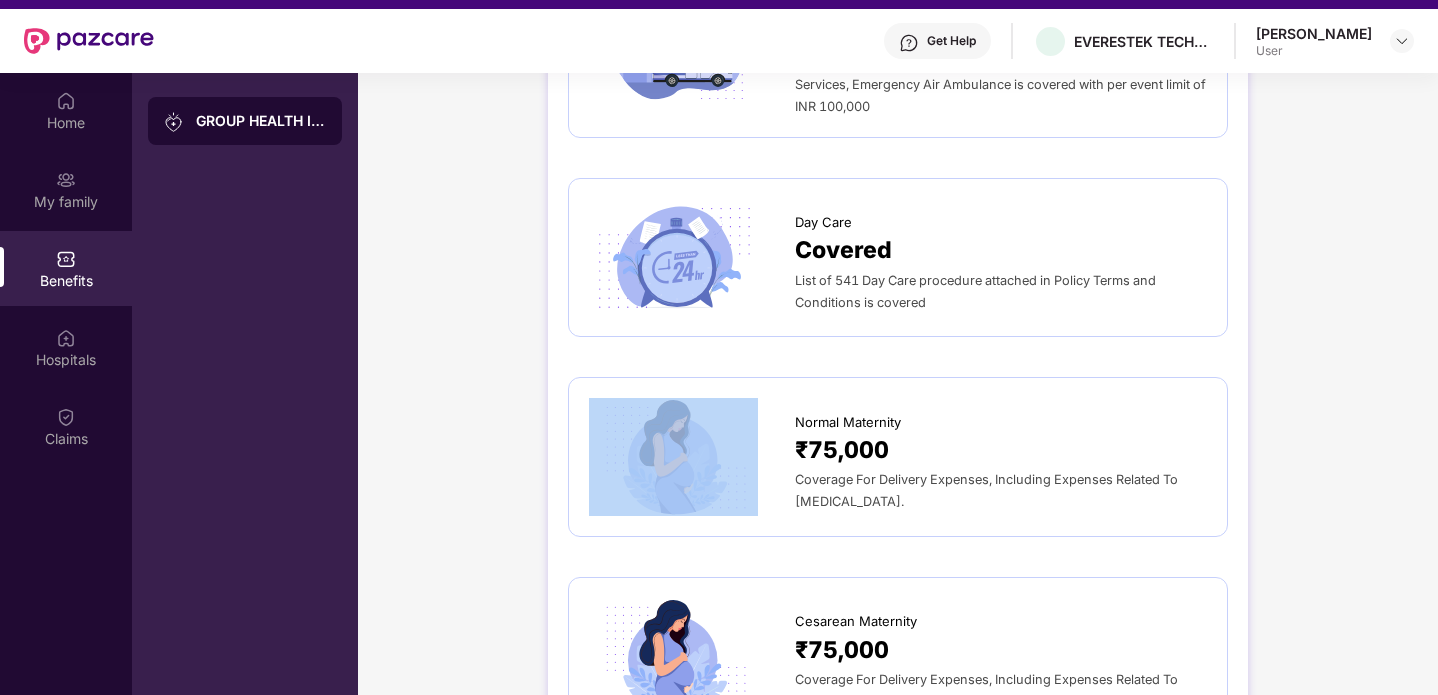 click on "Day Care Covered List of 541 Day Care procedure attached in Policy Terms and Conditions is covered" at bounding box center (898, 258) 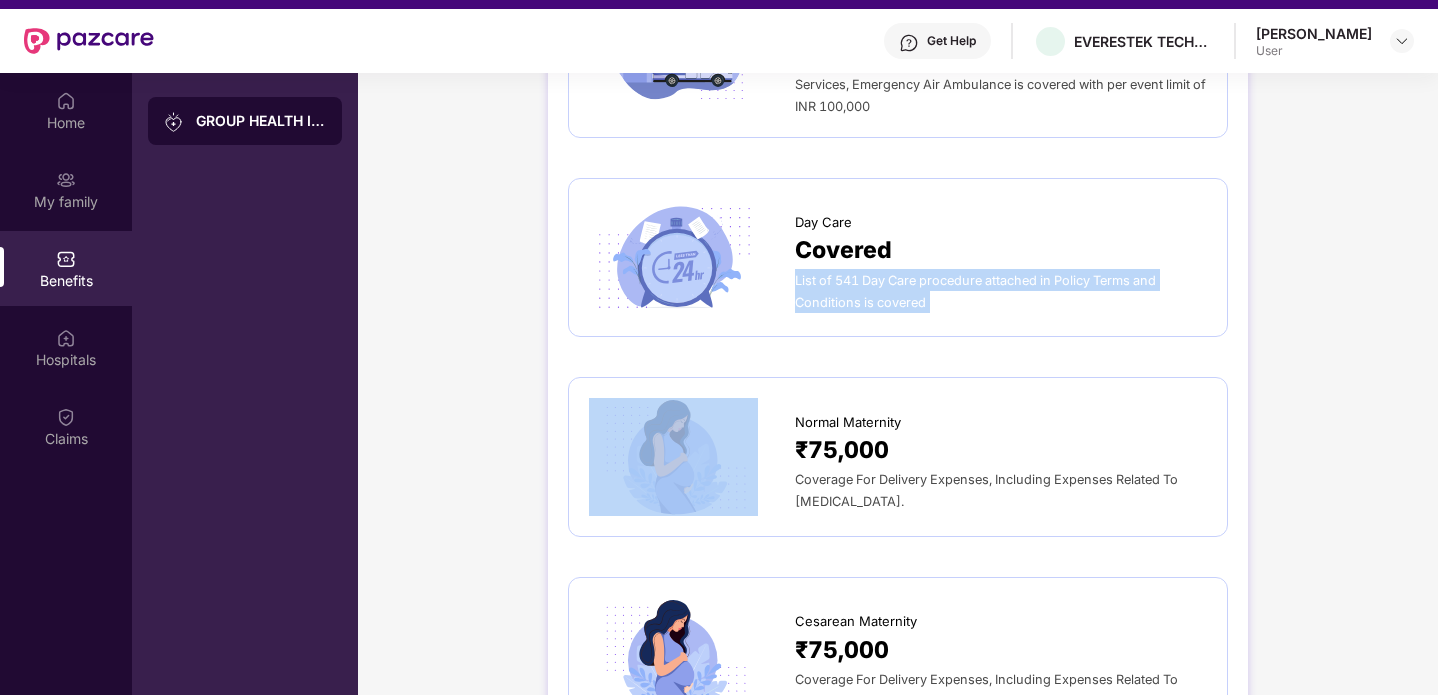 click on "Day Care Covered List of 541 Day Care procedure attached in Policy Terms and Conditions is covered" at bounding box center [898, 258] 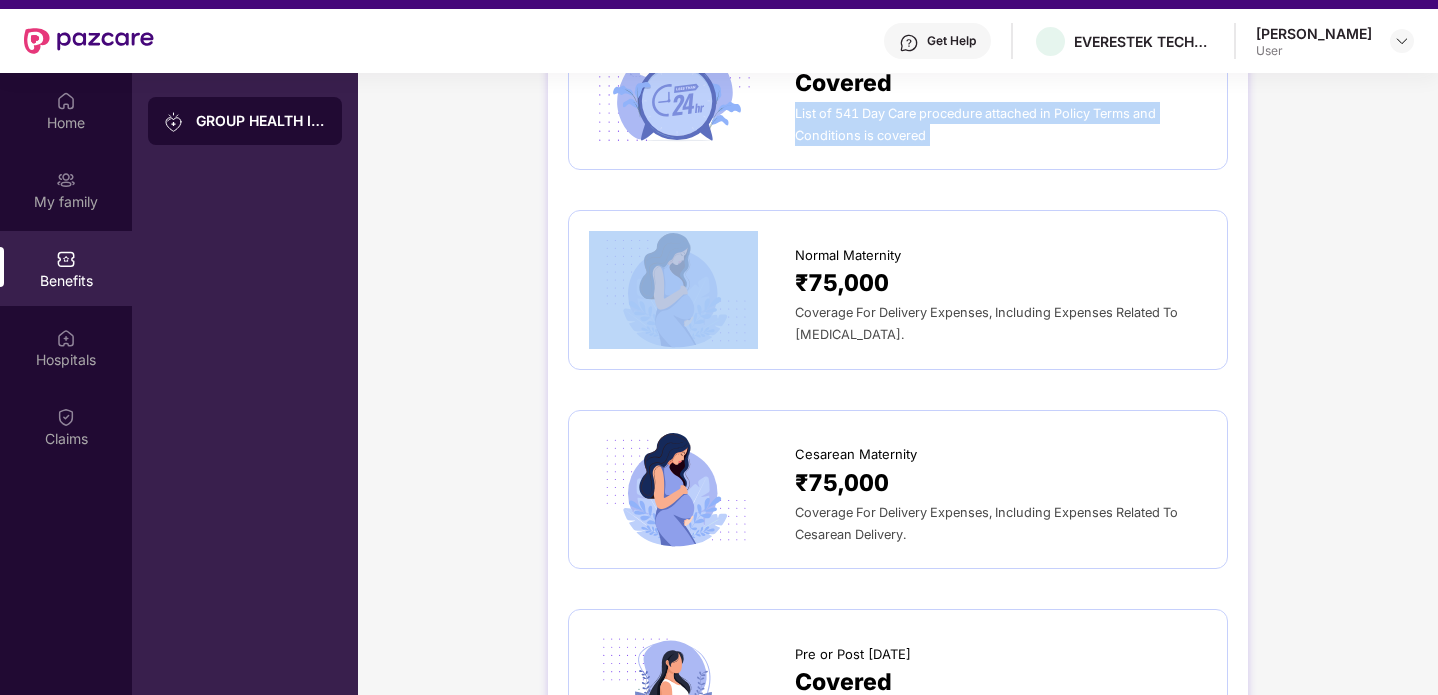 scroll, scrollTop: 2252, scrollLeft: 0, axis: vertical 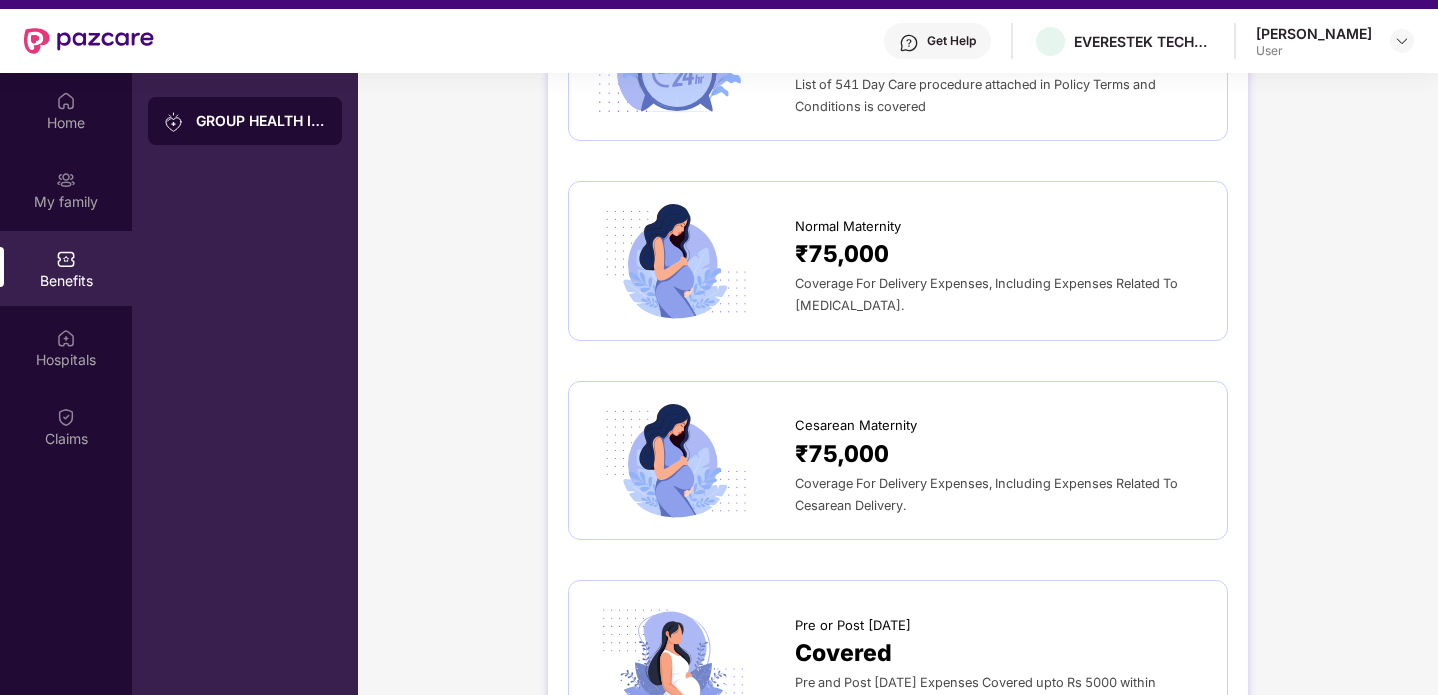 click on "₹75,000" at bounding box center (1001, 454) 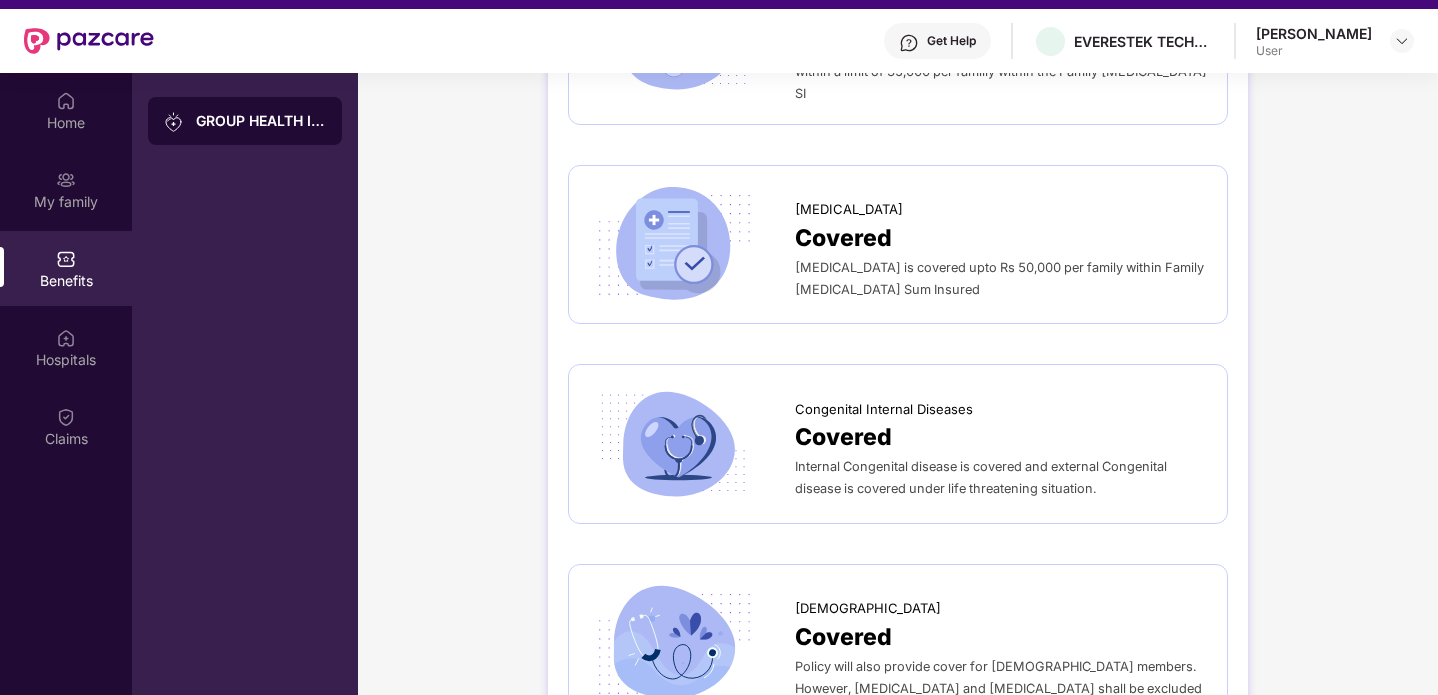 scroll, scrollTop: 4314, scrollLeft: 0, axis: vertical 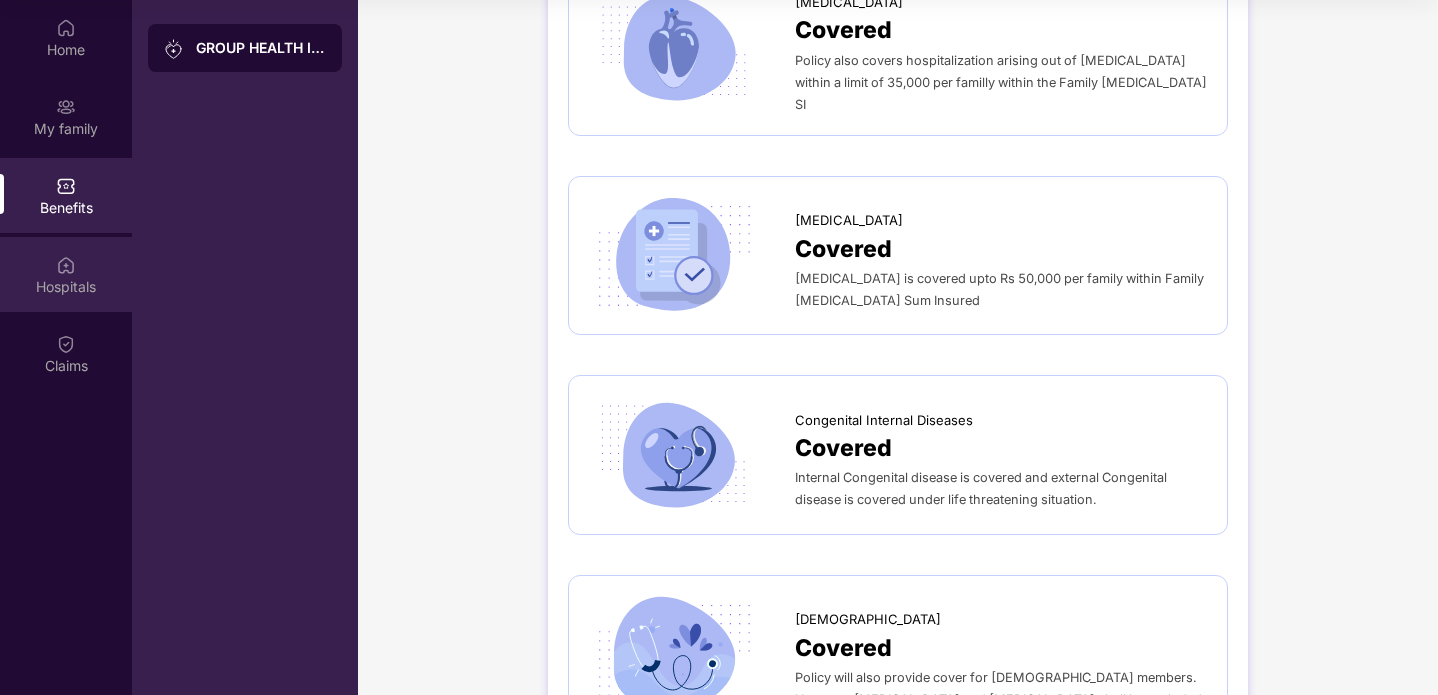 click on "Hospitals" at bounding box center (66, 274) 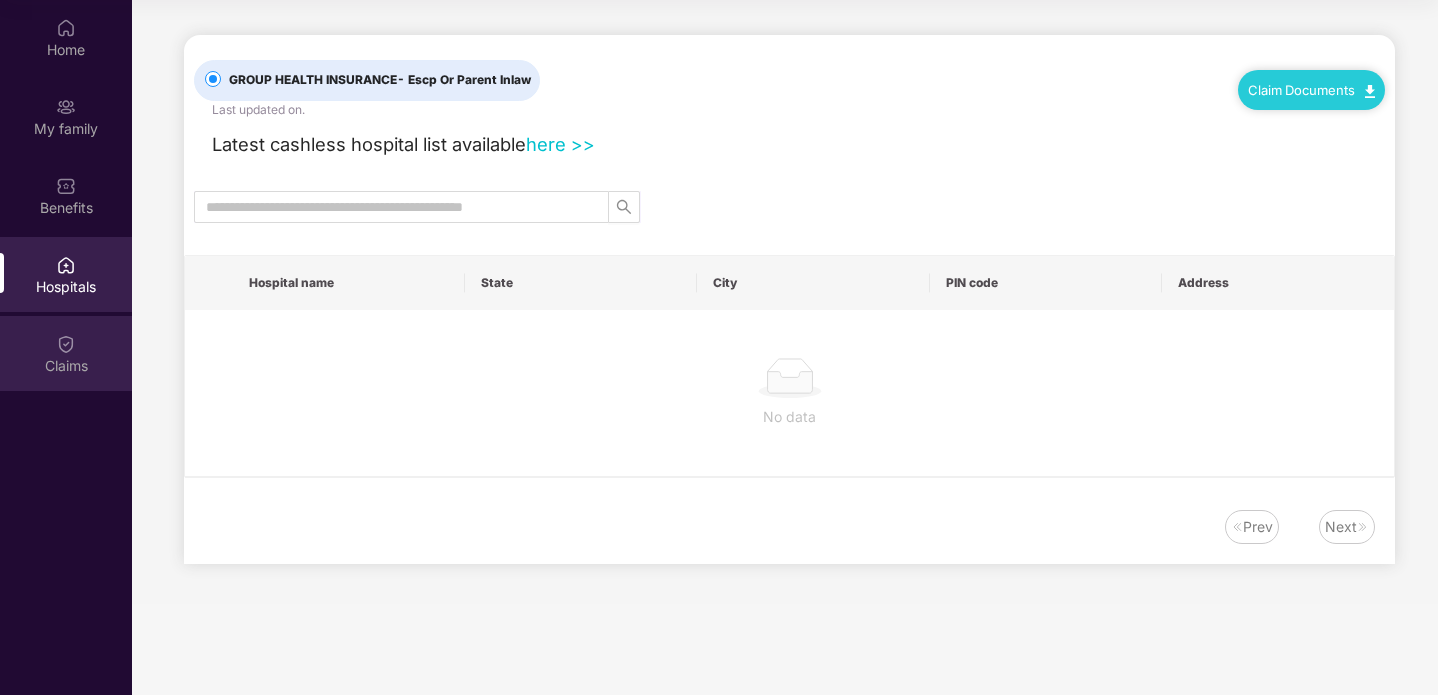 click on "Claims" at bounding box center (66, 353) 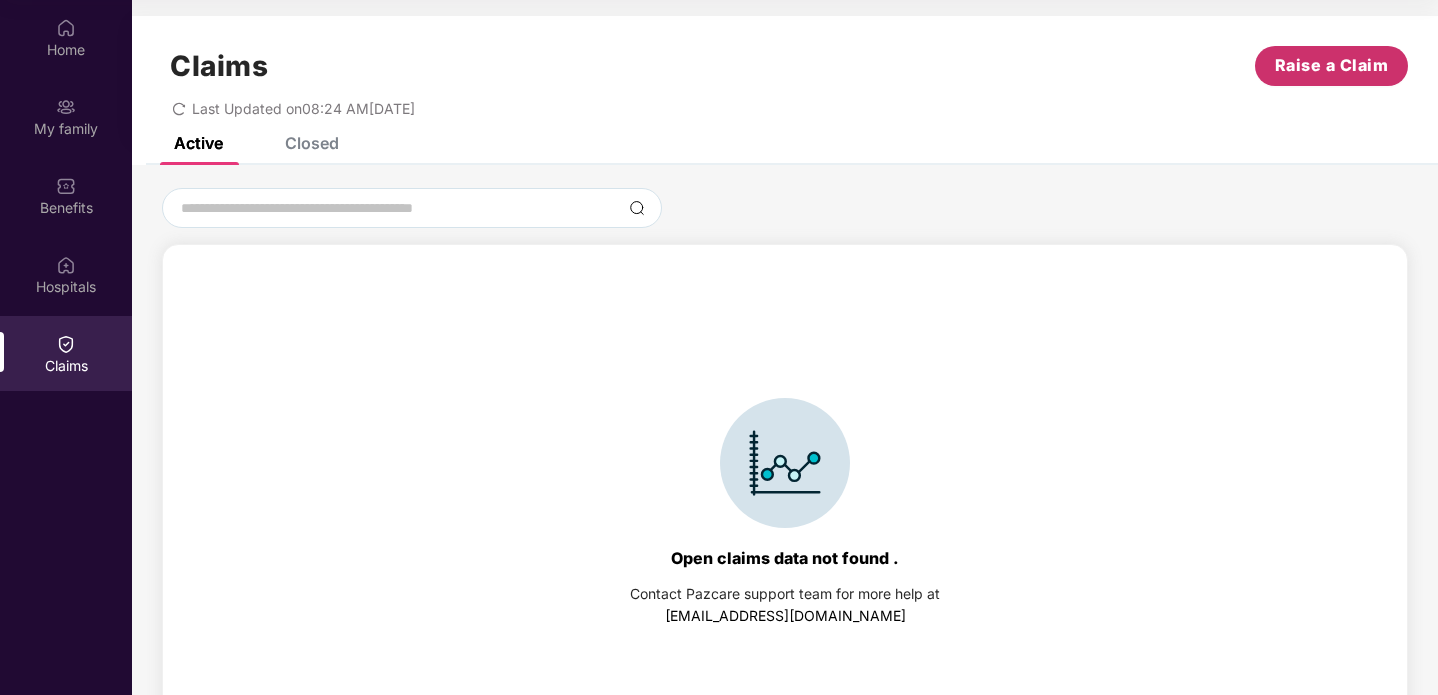 click on "Raise a Claim" at bounding box center [1331, 66] 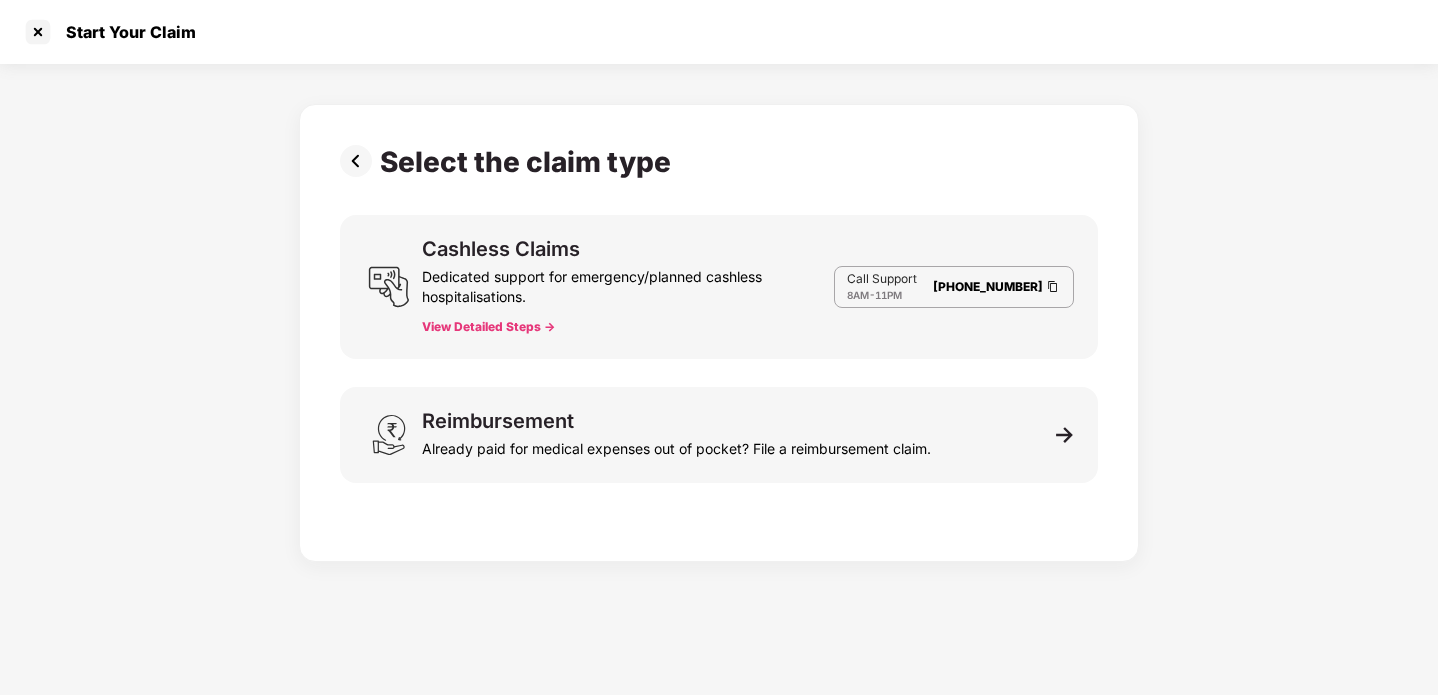 scroll, scrollTop: 48, scrollLeft: 0, axis: vertical 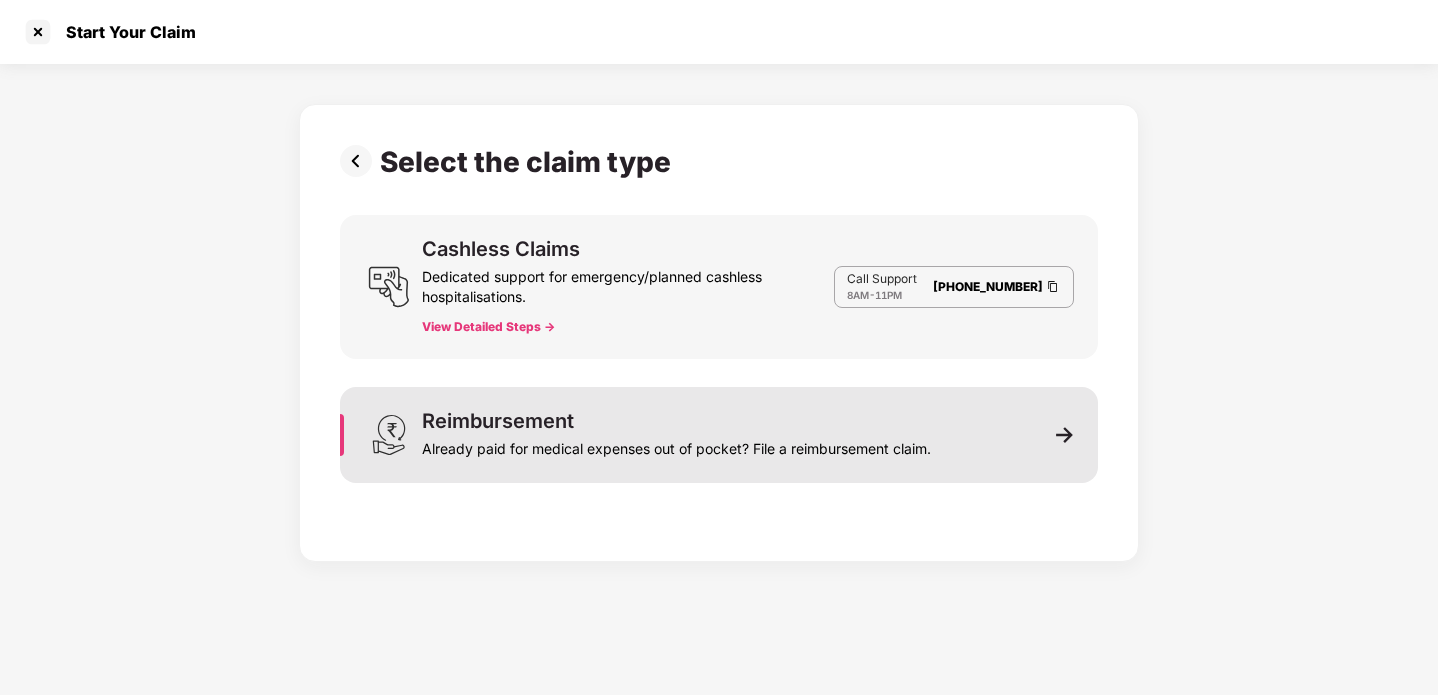 click on "Reimbursement Already paid for medical expenses out of pocket? File a reimbursement claim." at bounding box center [719, 435] 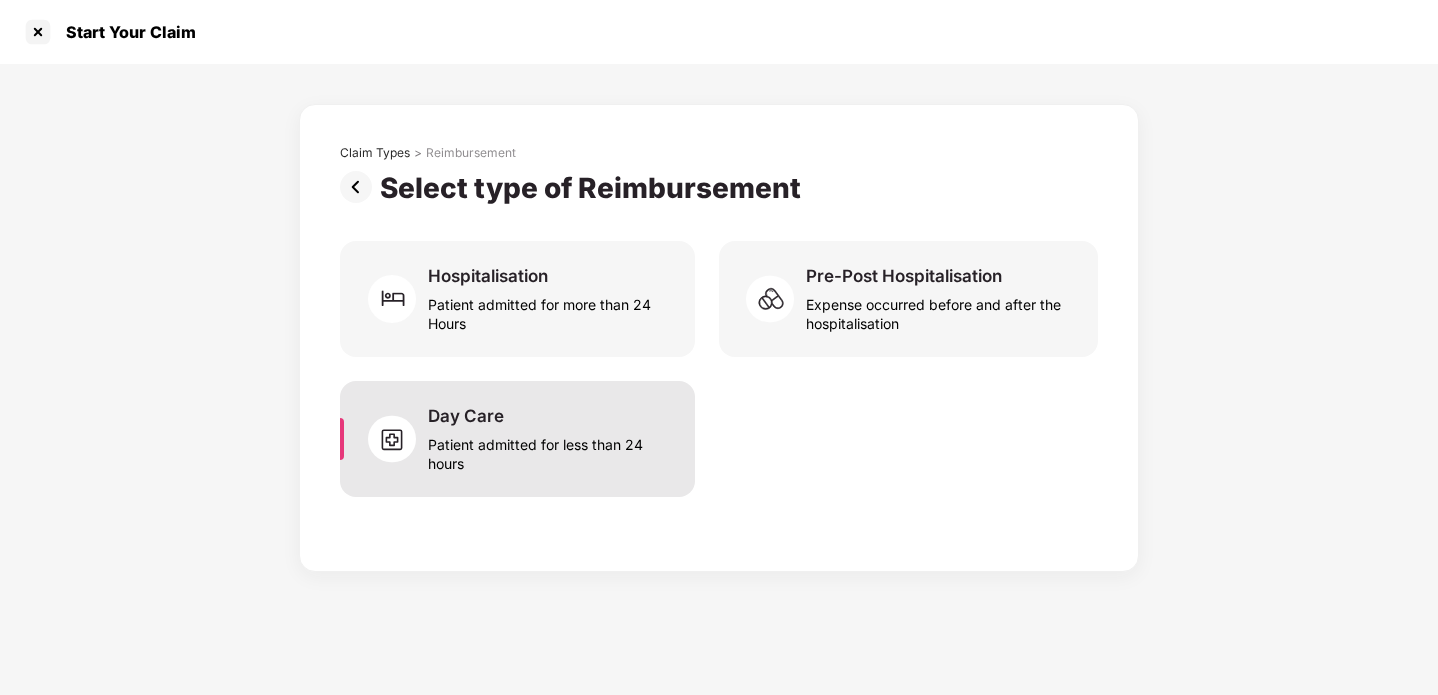 click on "Day Care Patient admitted for less than 24 hours" at bounding box center (517, 439) 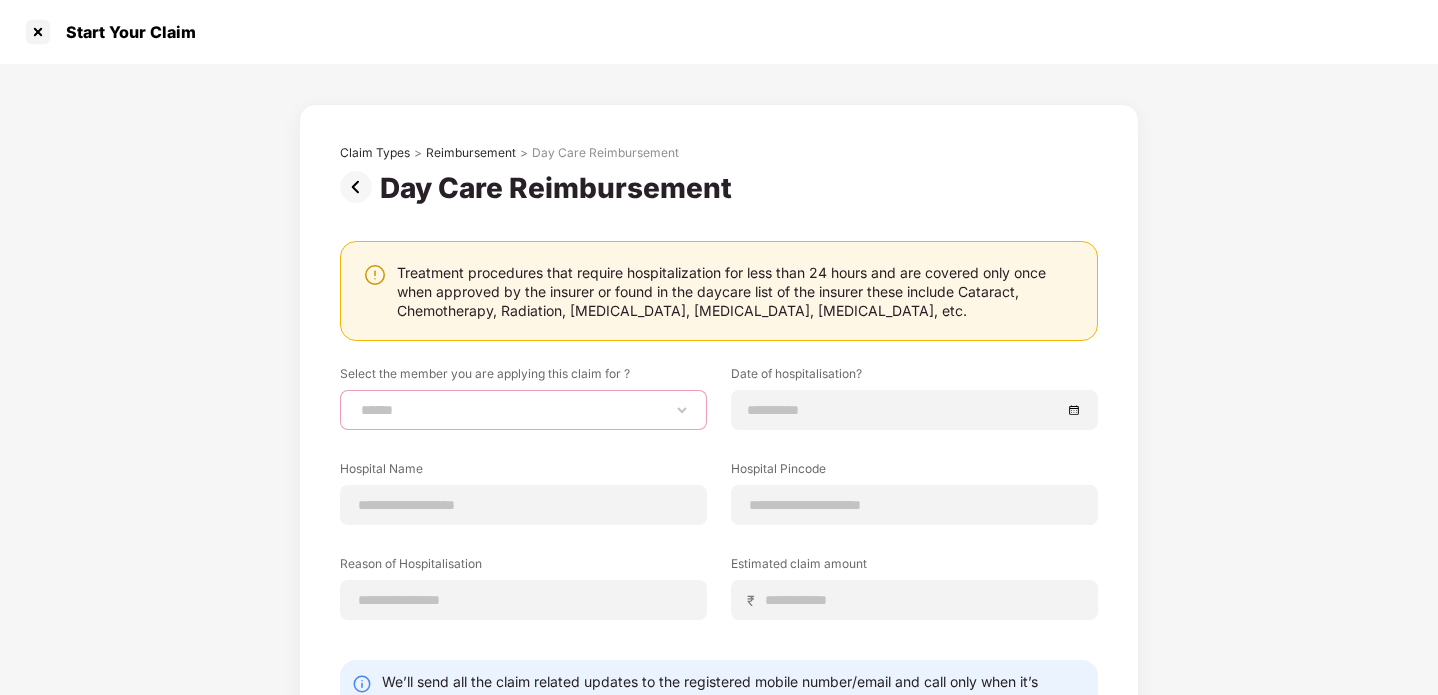 click on "**********" at bounding box center [523, 410] 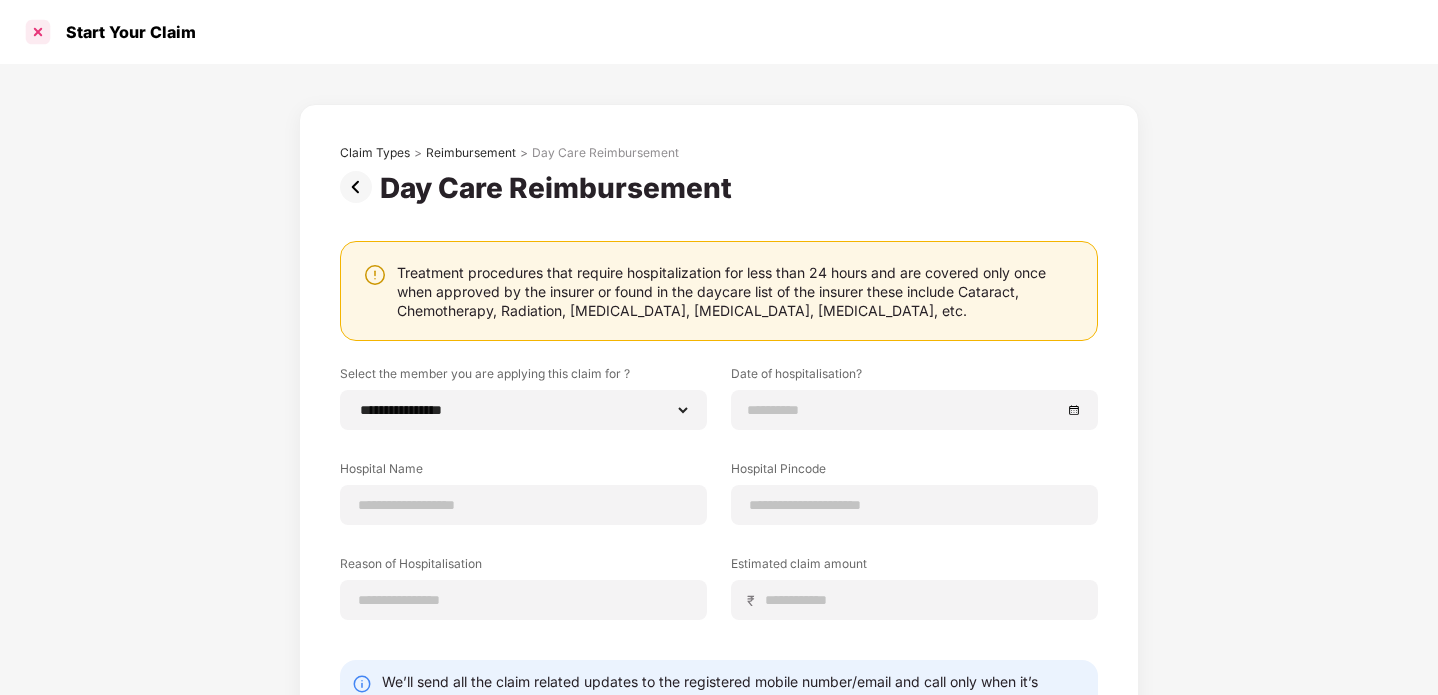 click at bounding box center (38, 32) 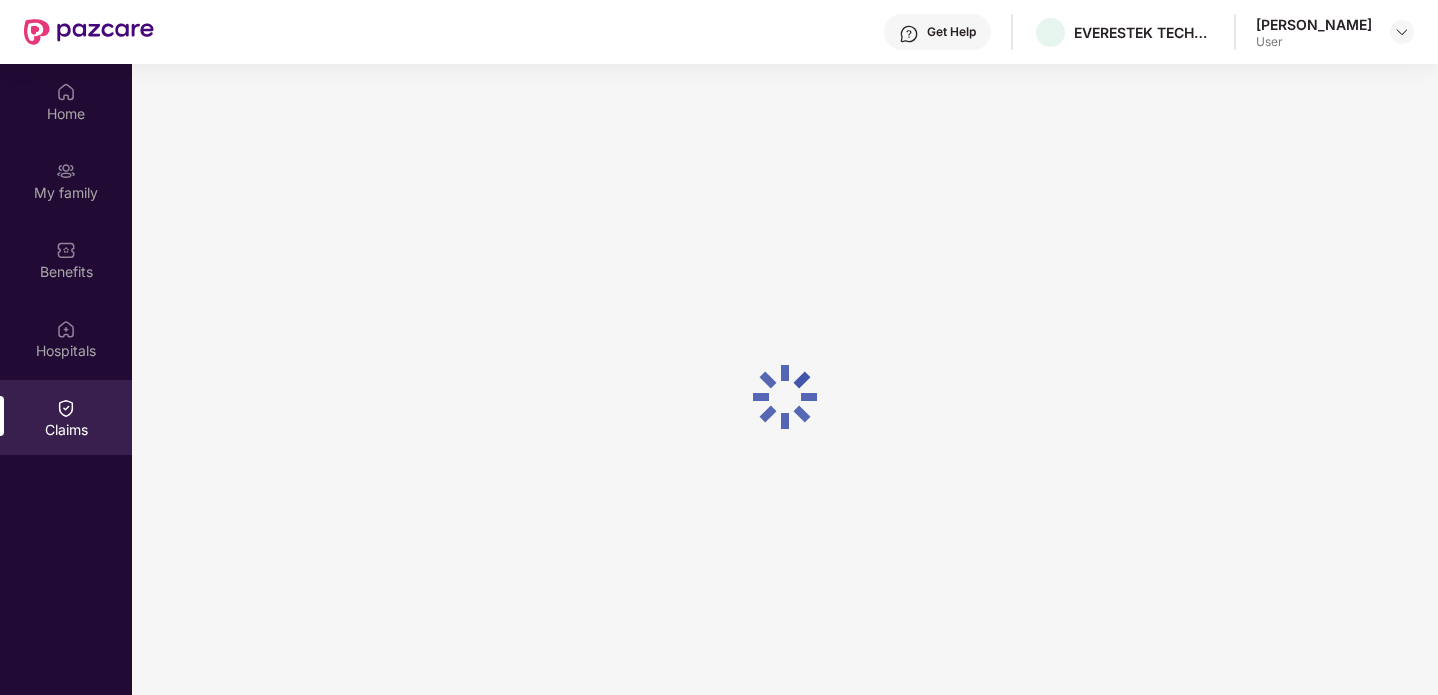 scroll, scrollTop: 112, scrollLeft: 0, axis: vertical 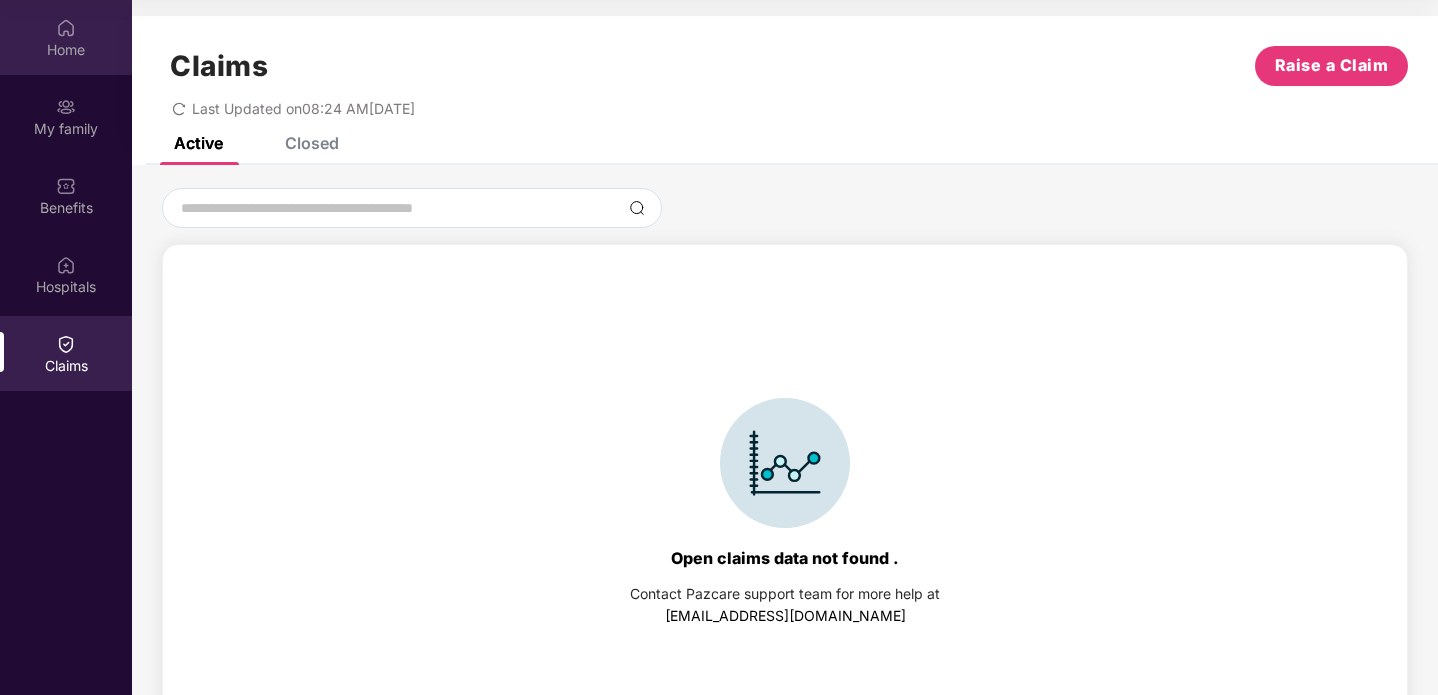 click on "Home" at bounding box center (66, 37) 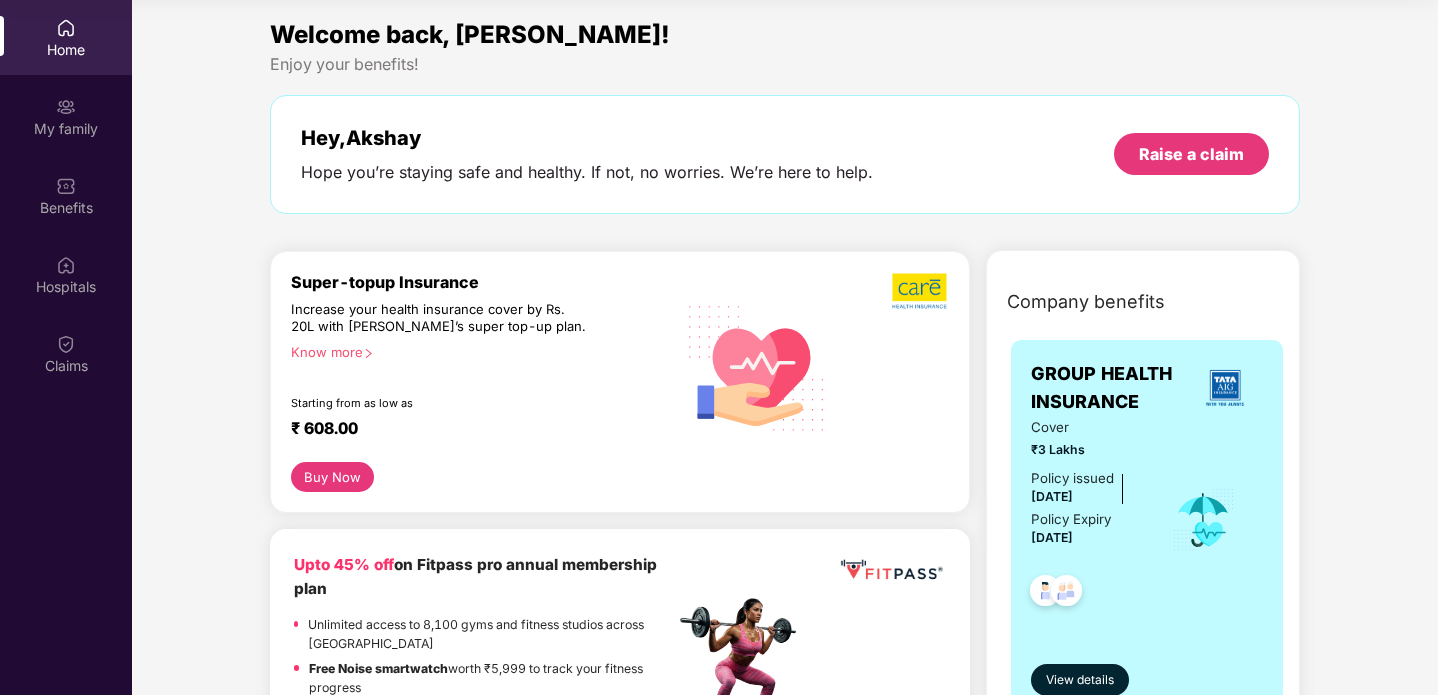 click on "Home" at bounding box center [66, 50] 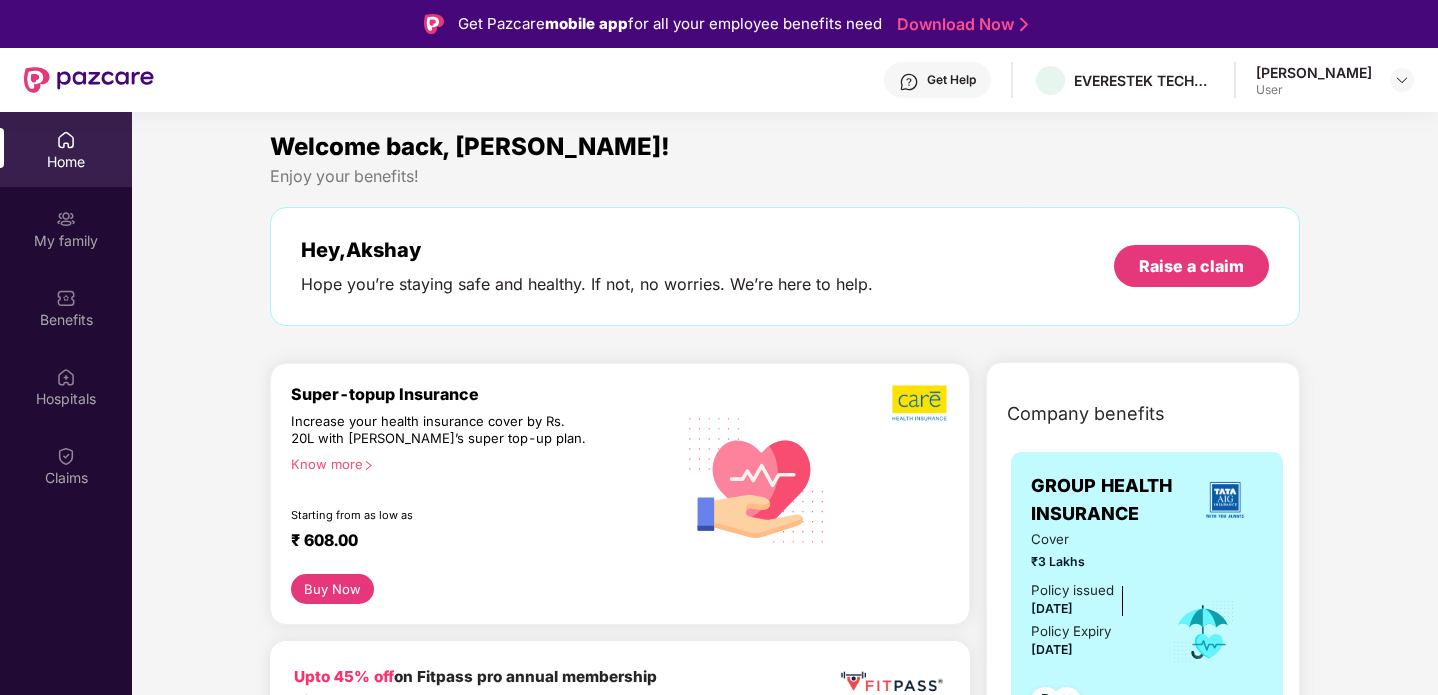 click on "Get Help    EVERESTEK TECHNOSOFT SOLUTIONS PRIVATE LIMITED Akshay [PERSON_NAME] User" at bounding box center [719, 80] 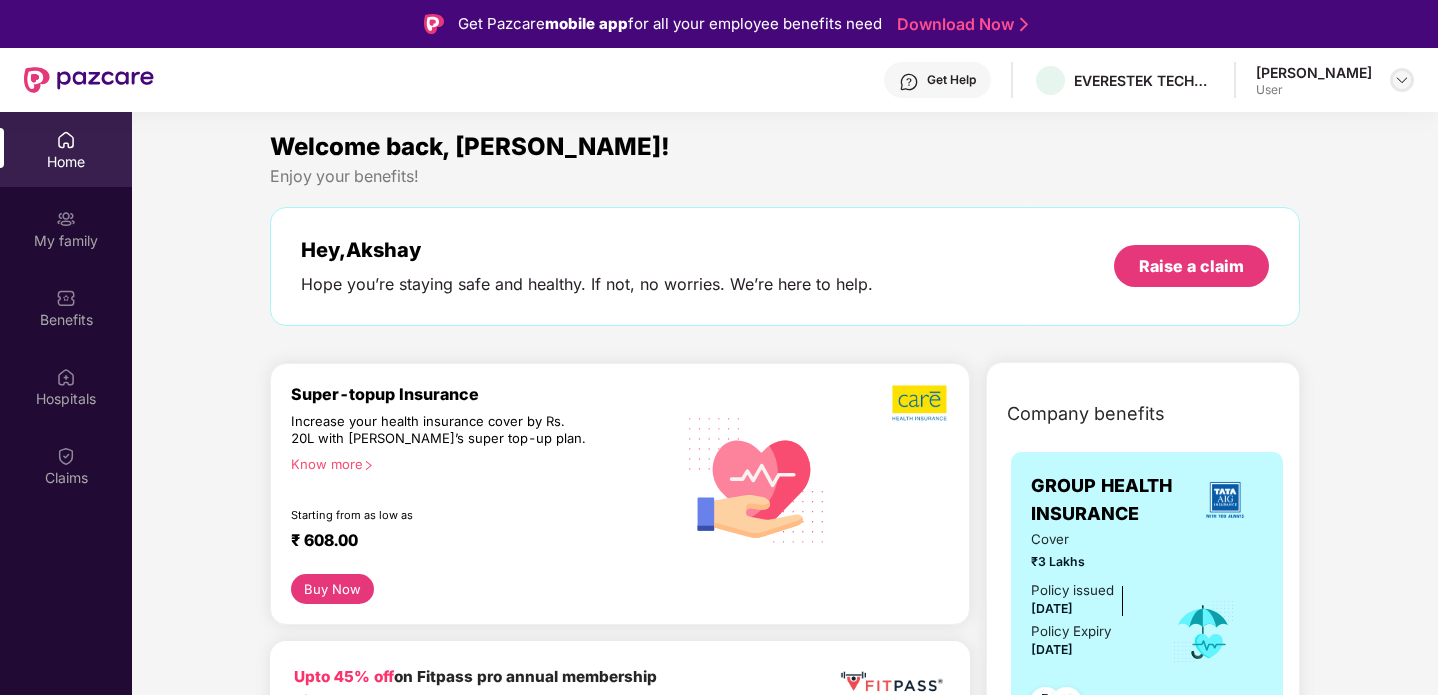 click at bounding box center (1402, 80) 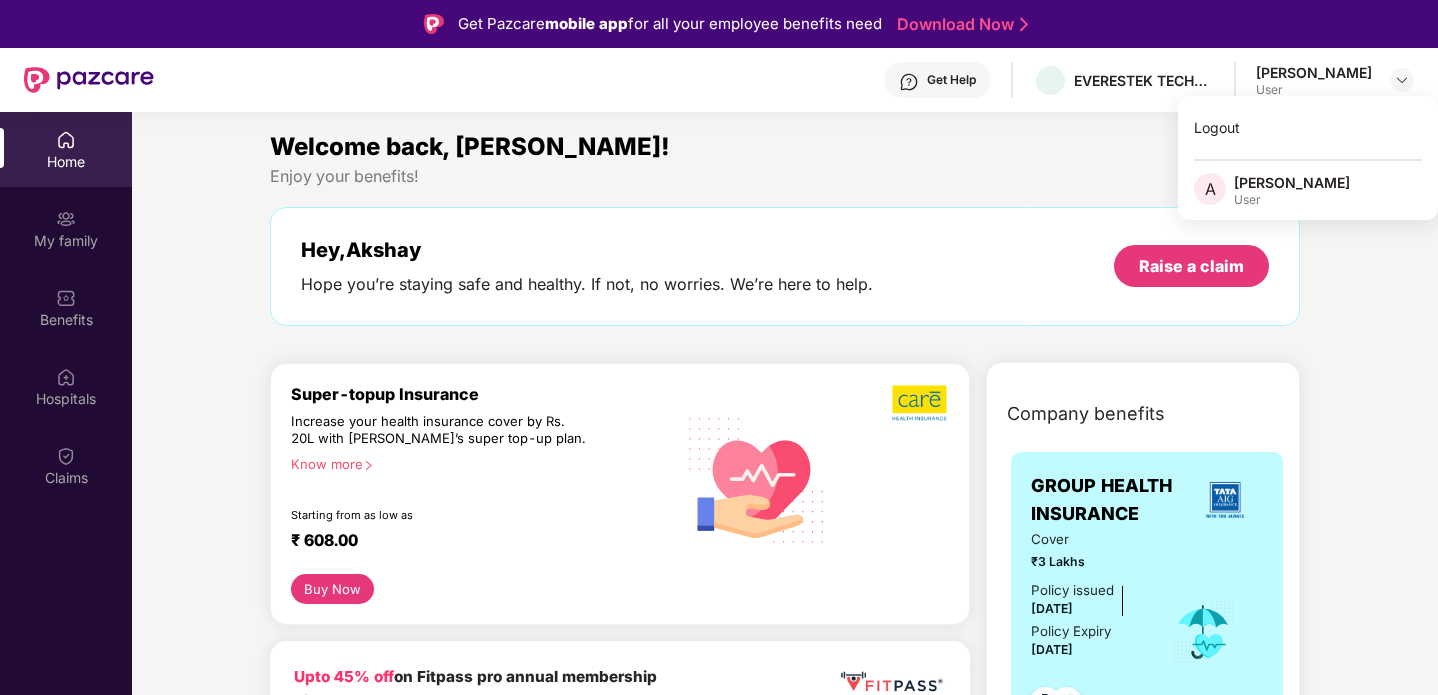 click on "A" at bounding box center [1210, 189] 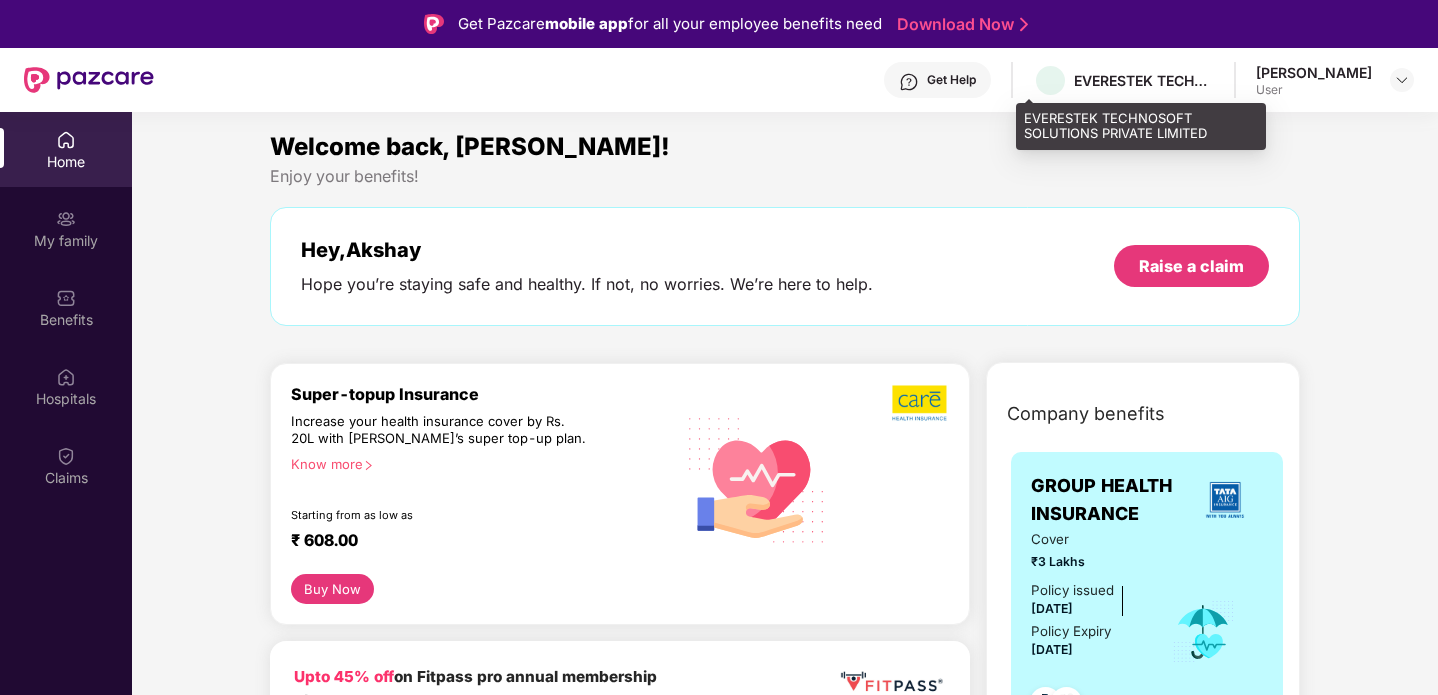 click on "EVERESTEK TECHNOSOFT SOLUTIONS PRIVATE LIMITED" at bounding box center (1144, 80) 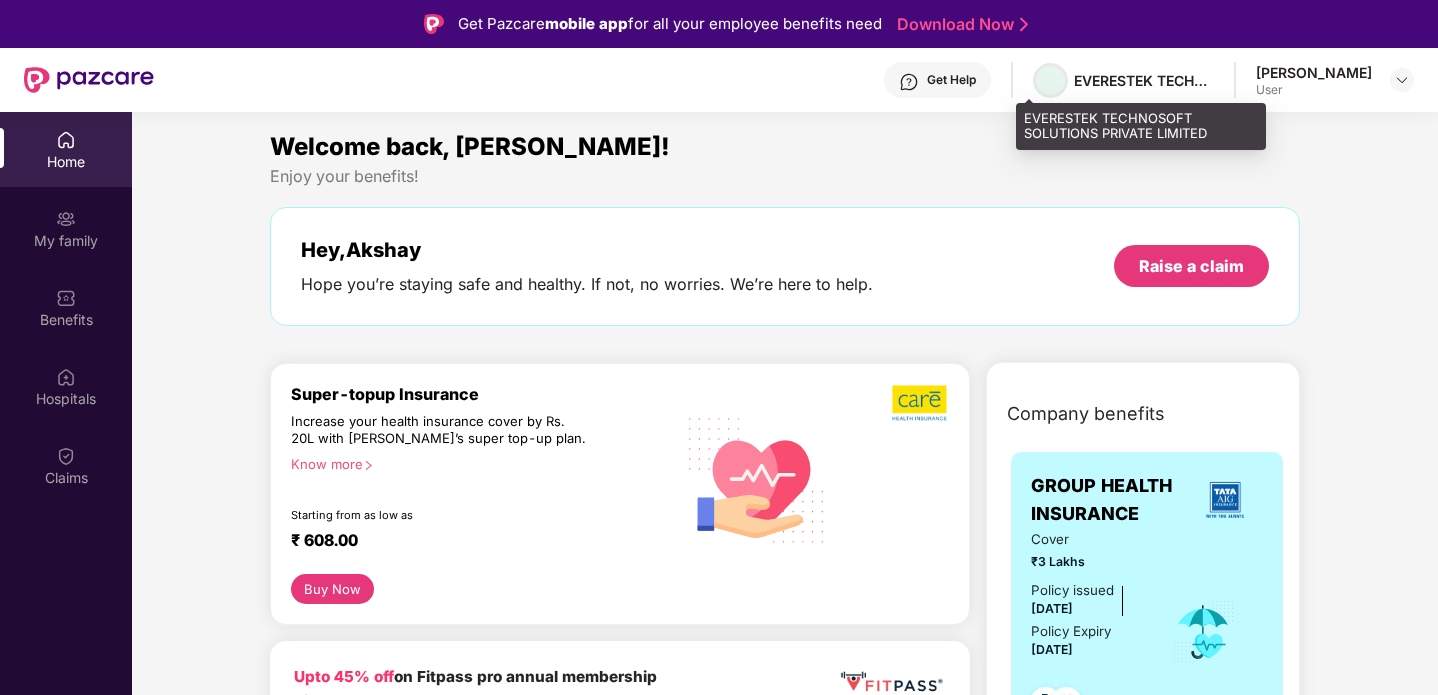 click at bounding box center [1050, 80] 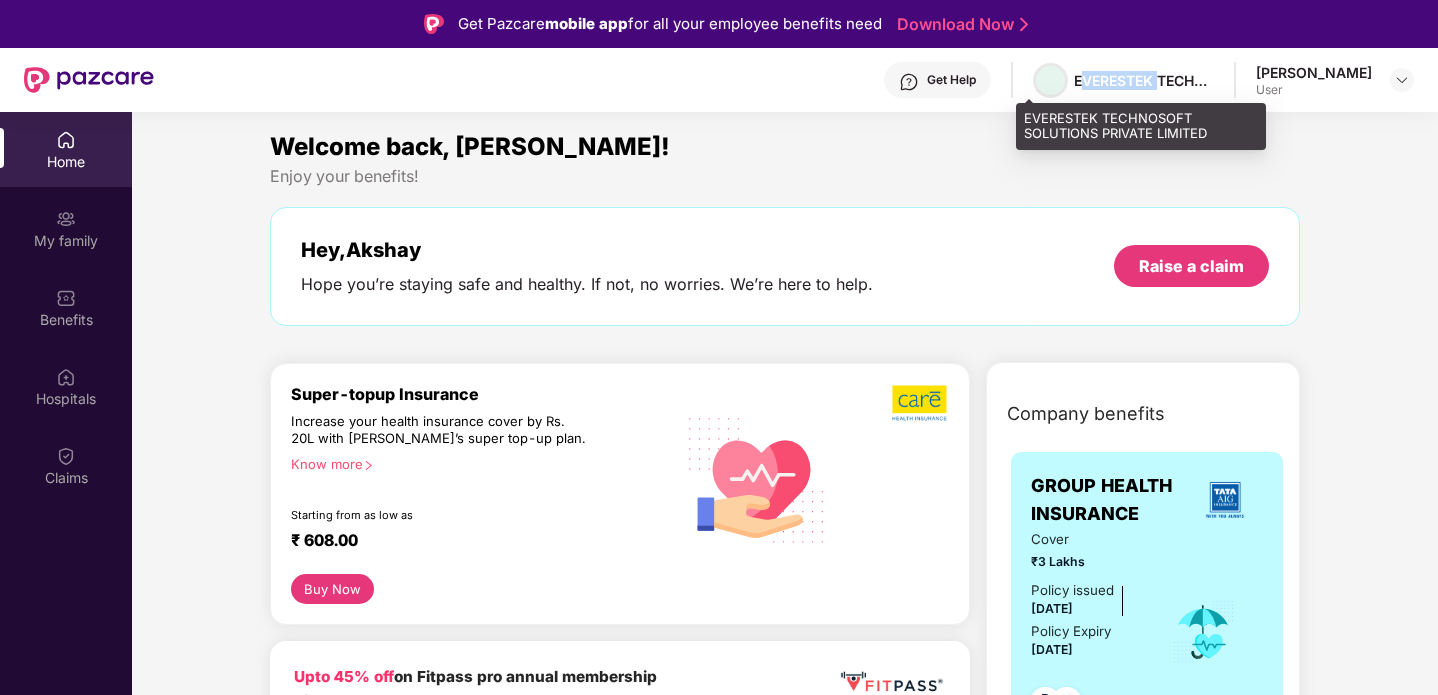 click at bounding box center [1050, 80] 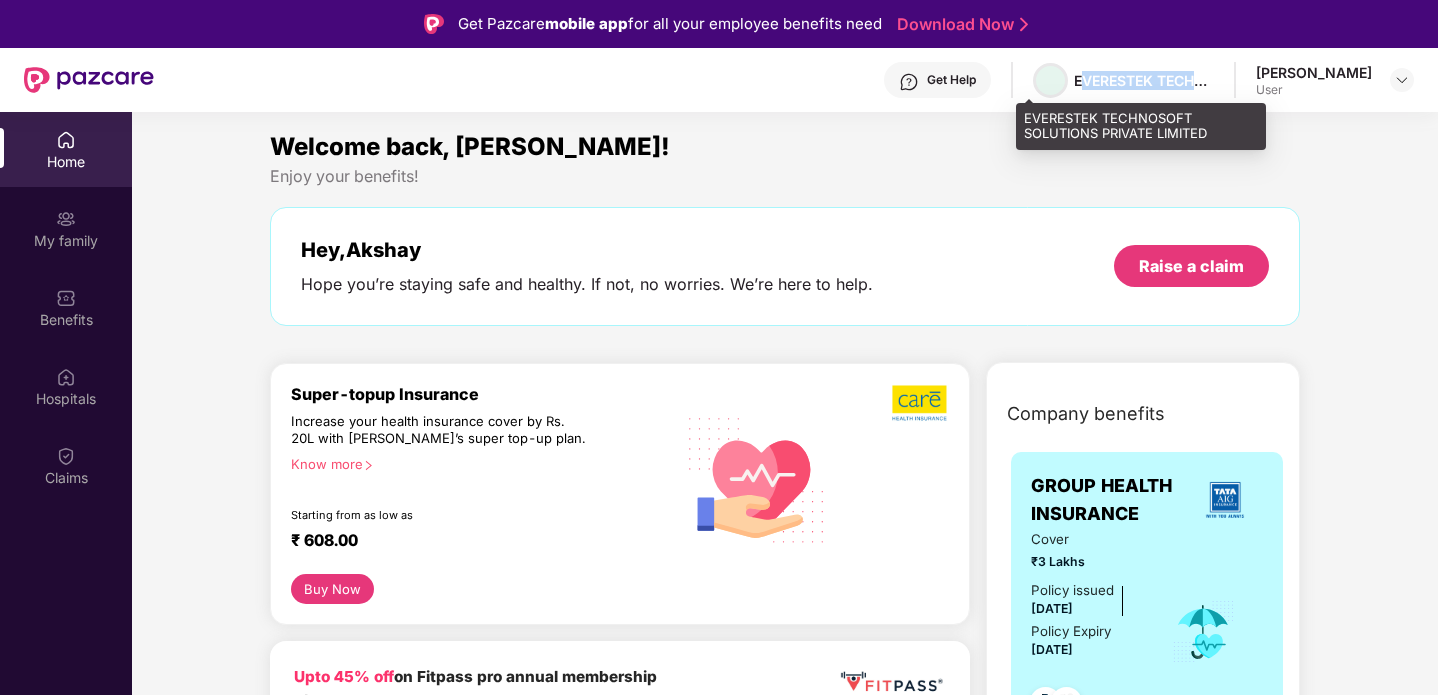 click at bounding box center (1050, 80) 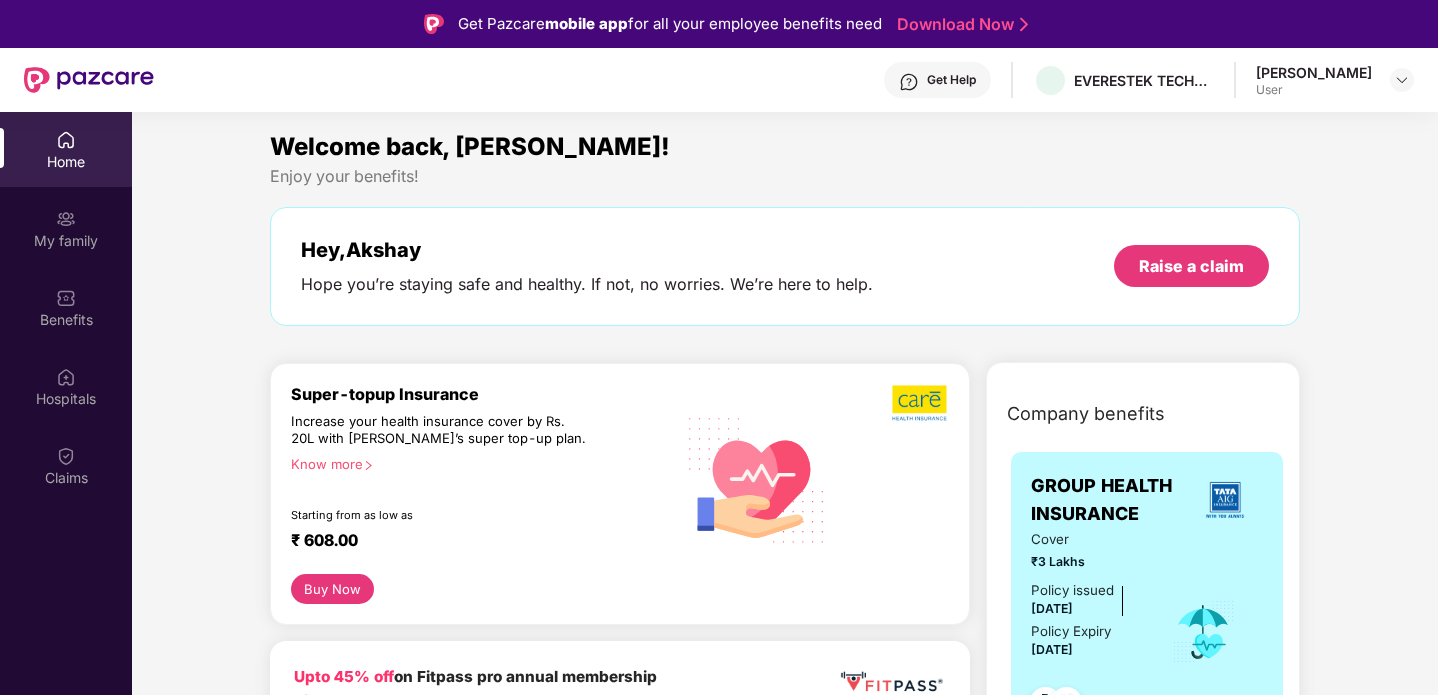 click on "Get Help" at bounding box center (951, 80) 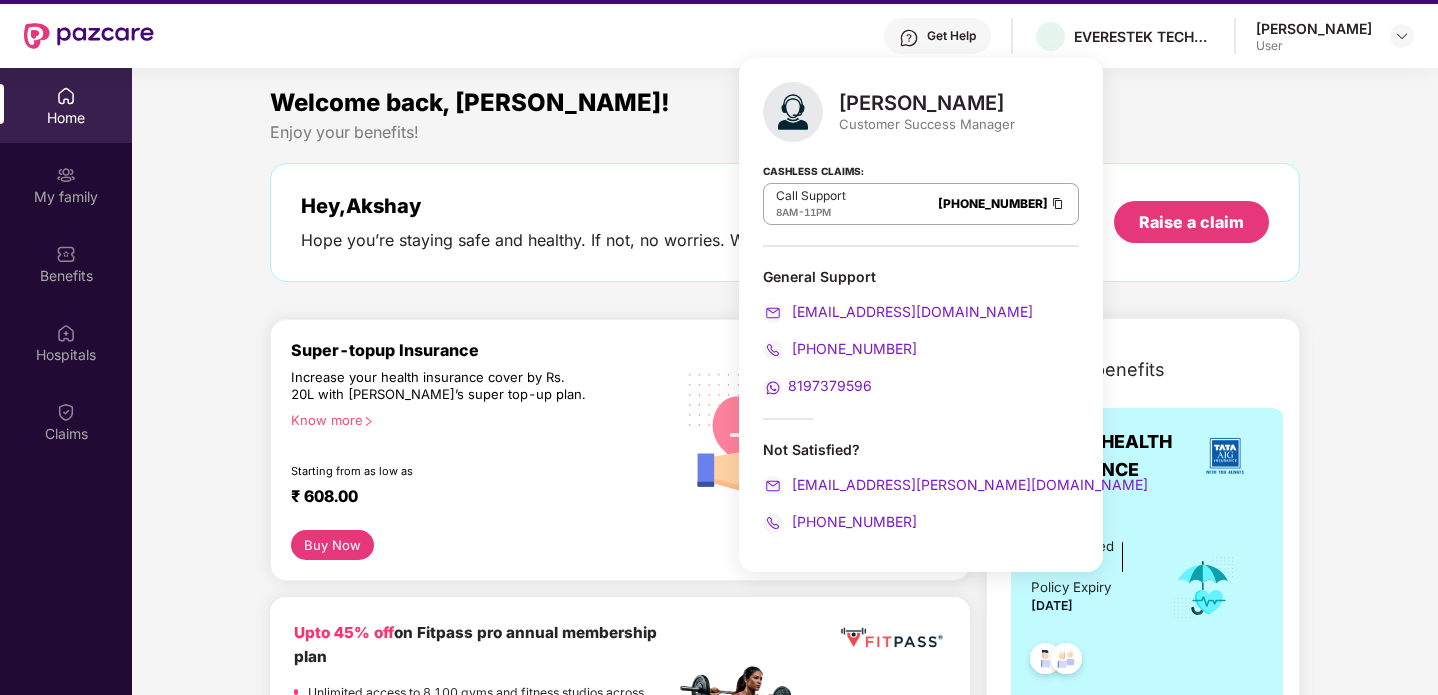 scroll, scrollTop: 0, scrollLeft: 0, axis: both 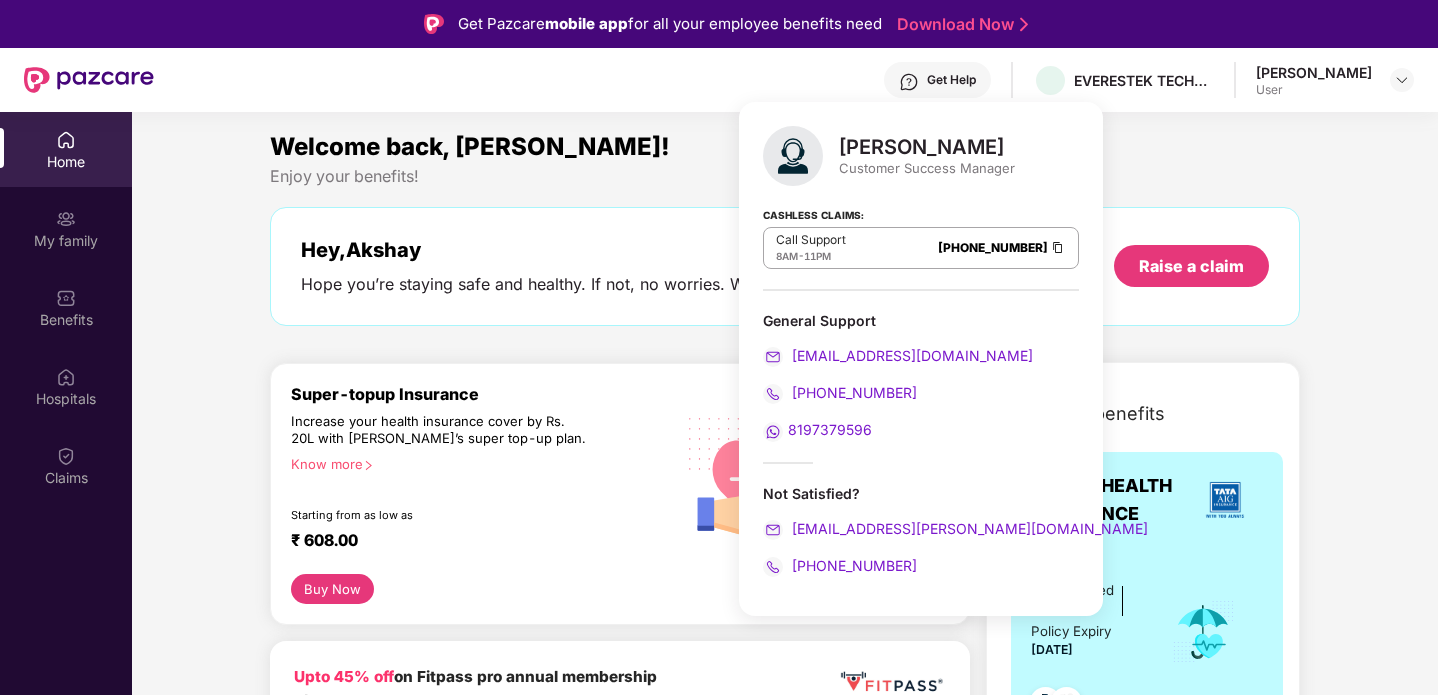 click at bounding box center [89, 80] 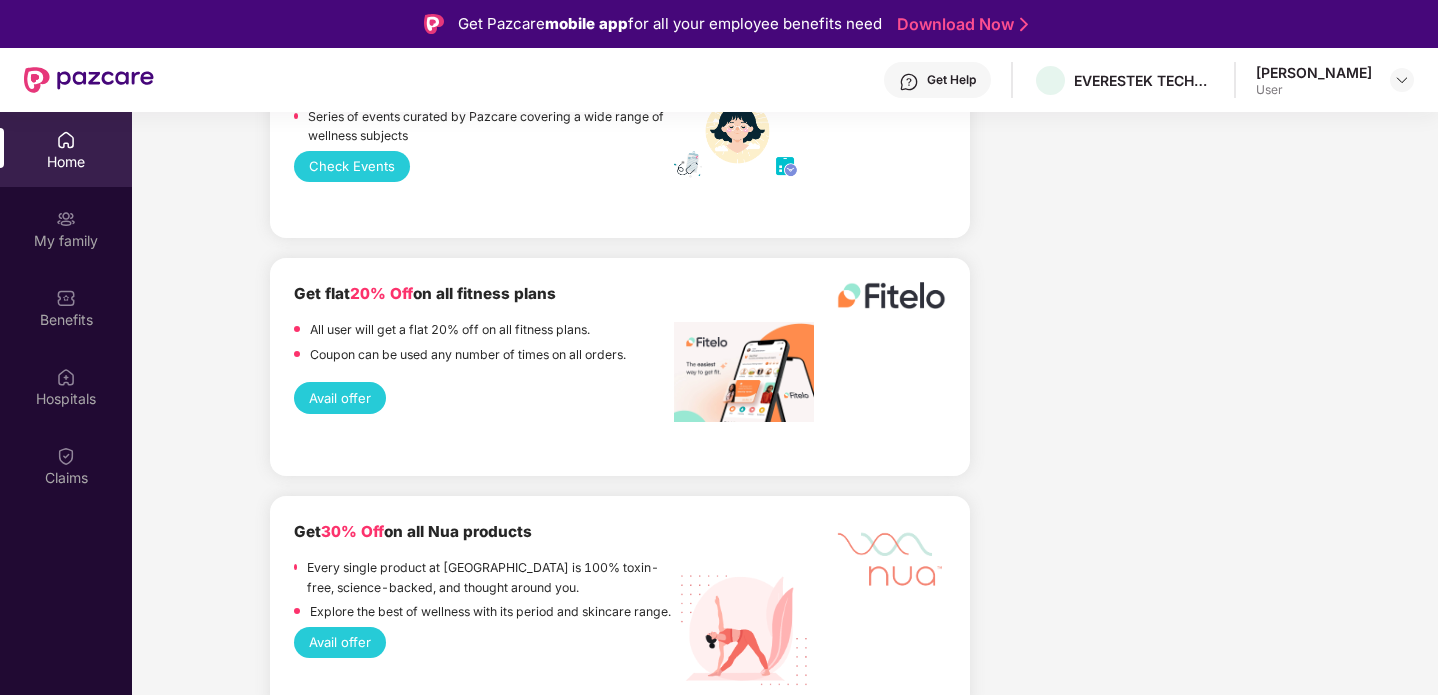 scroll, scrollTop: 3819, scrollLeft: 0, axis: vertical 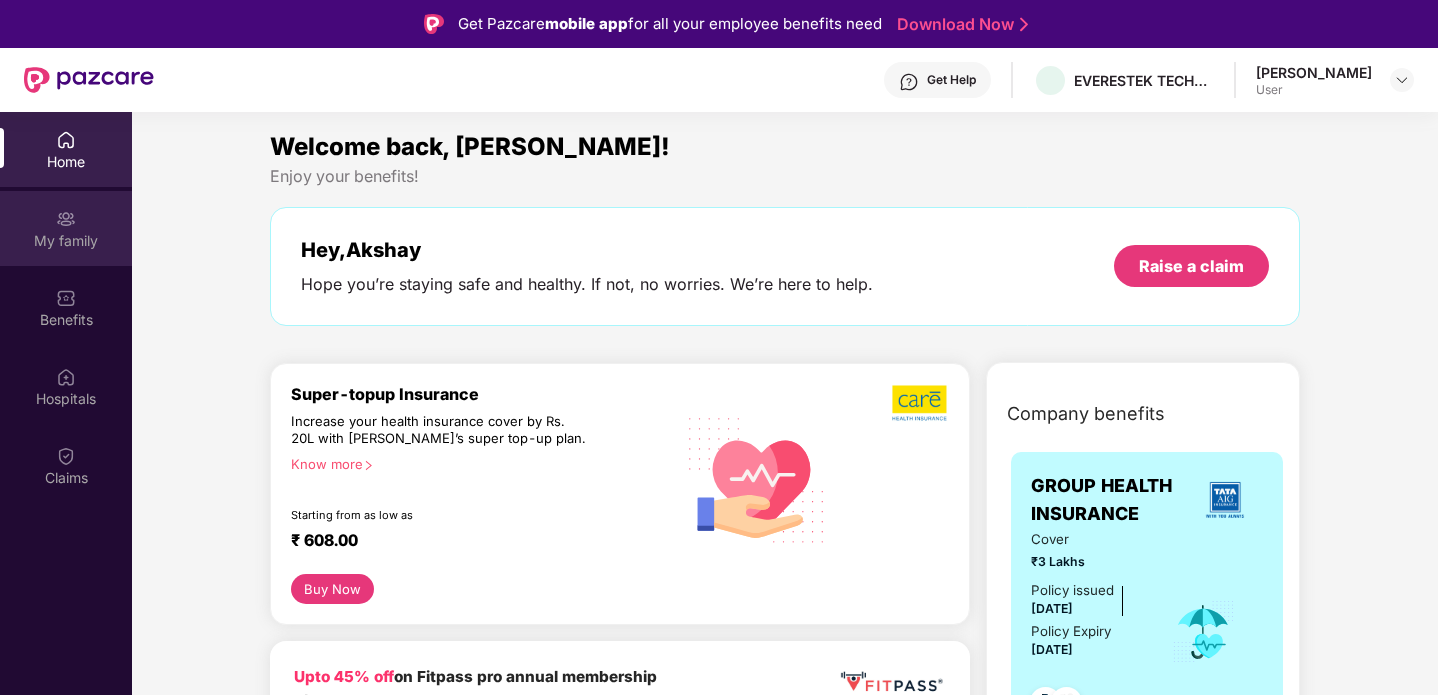 click on "My family" at bounding box center (66, 228) 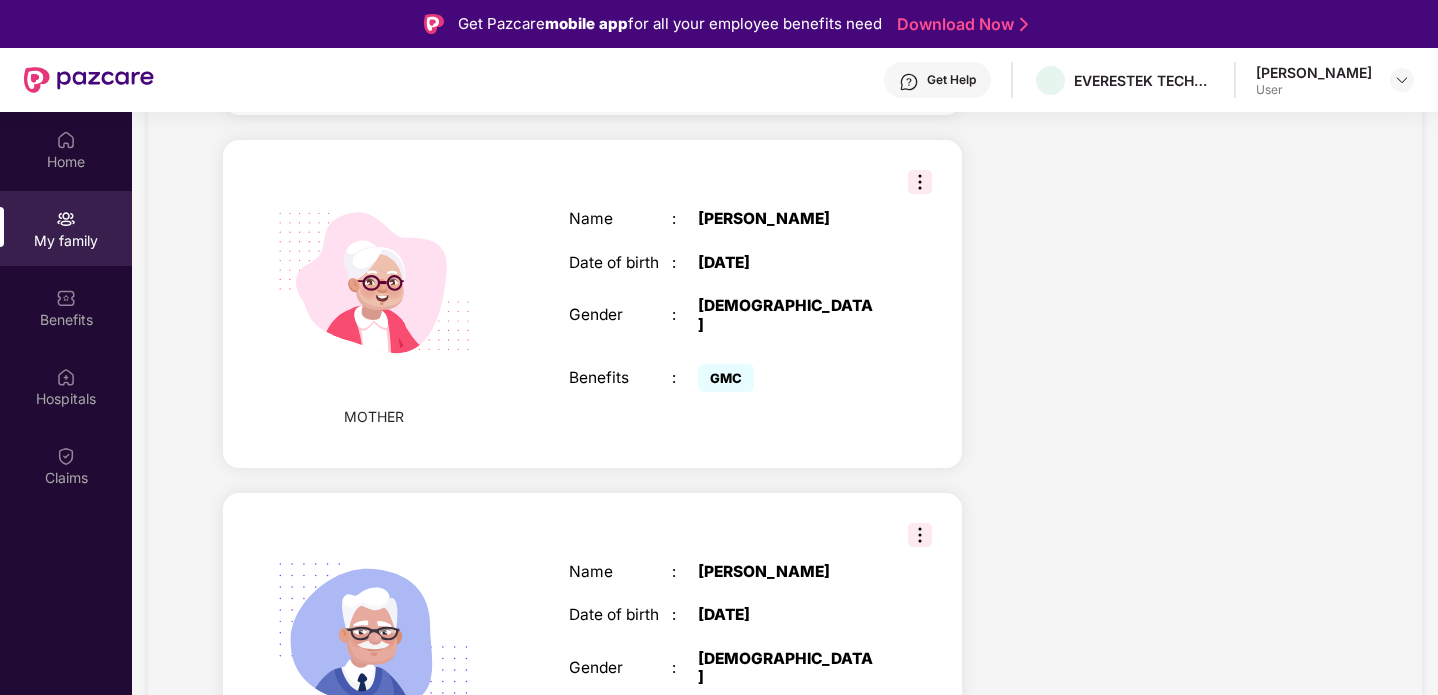 scroll, scrollTop: 833, scrollLeft: 0, axis: vertical 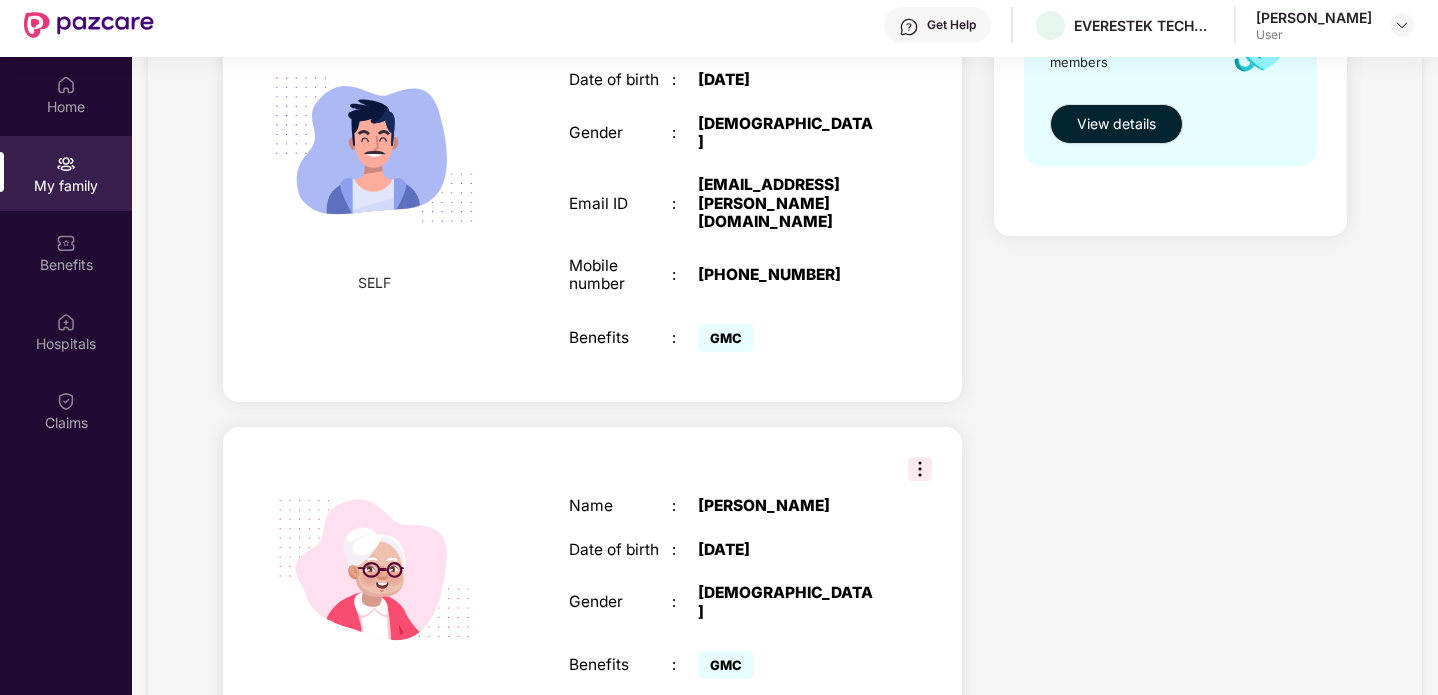 click on "MOTHER Name : [PERSON_NAME] Date of birth : [DEMOGRAPHIC_DATA] Gender : [DEMOGRAPHIC_DATA] Benefits : GMC" at bounding box center [592, 591] 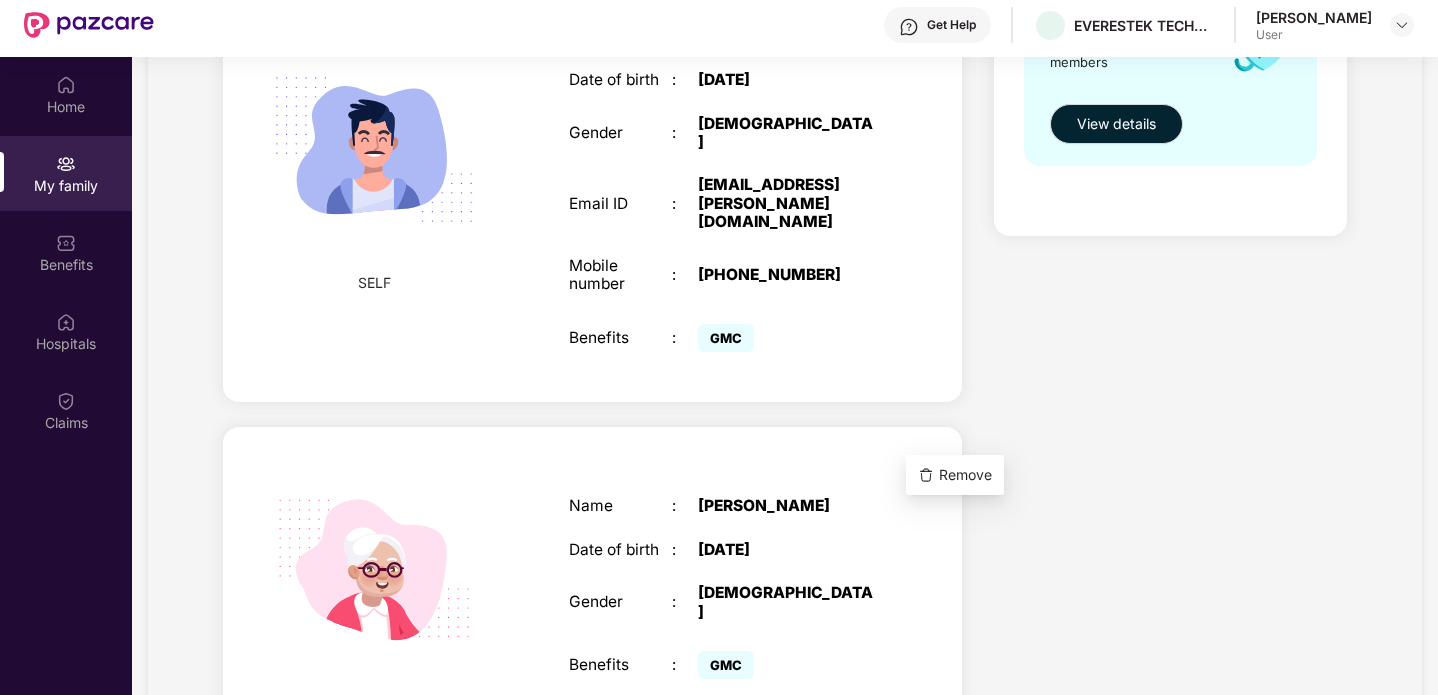 click on "Health Cover    cover ₹3 Lakhs    Policy issued [DATE] Policy Expiry [DATE] Enabled for 3 family members View details" at bounding box center [1170, 443] 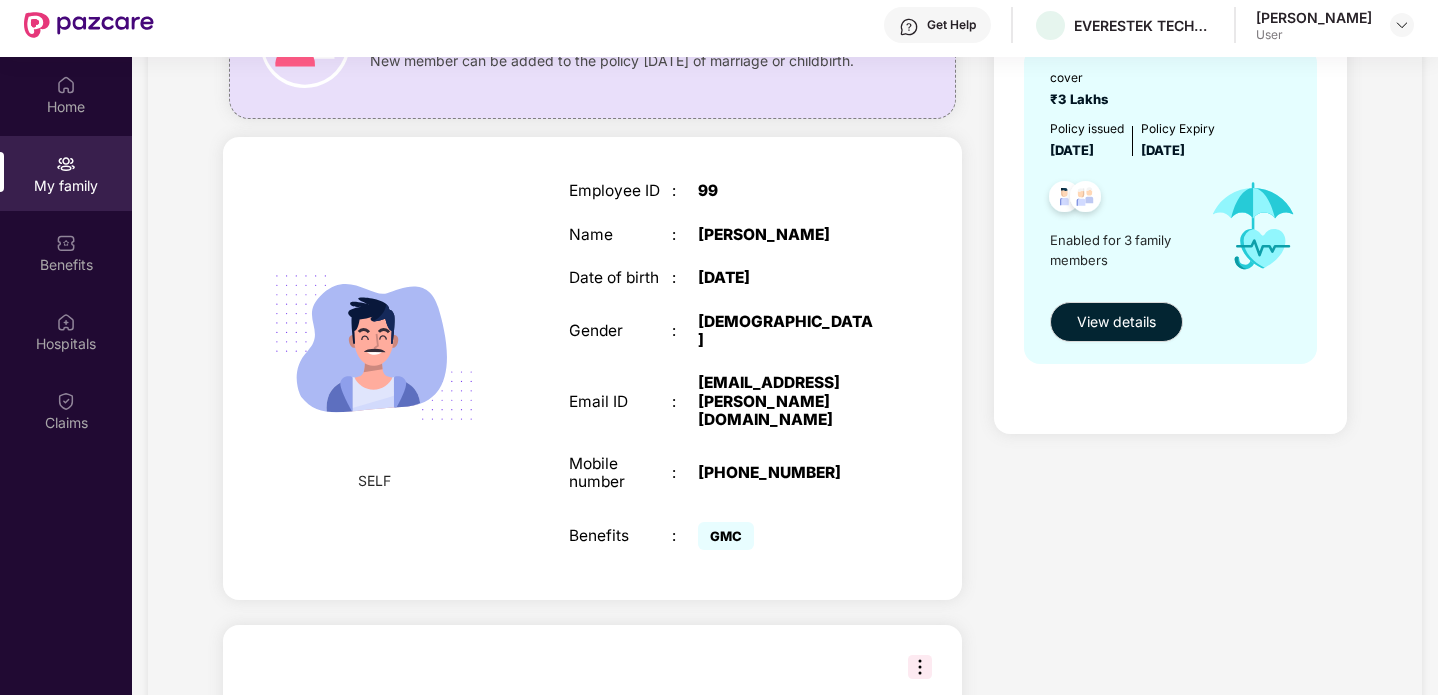 scroll, scrollTop: 191, scrollLeft: 0, axis: vertical 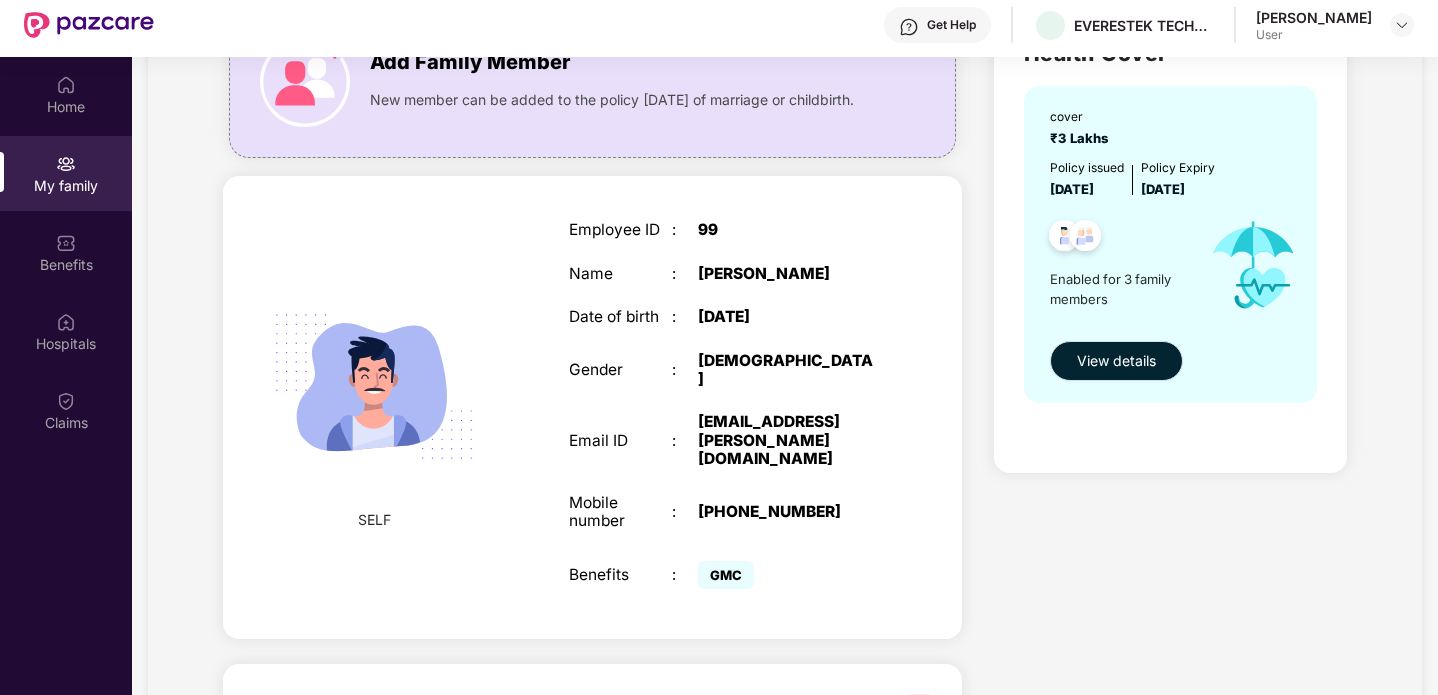 click on "View details" at bounding box center (1116, 361) 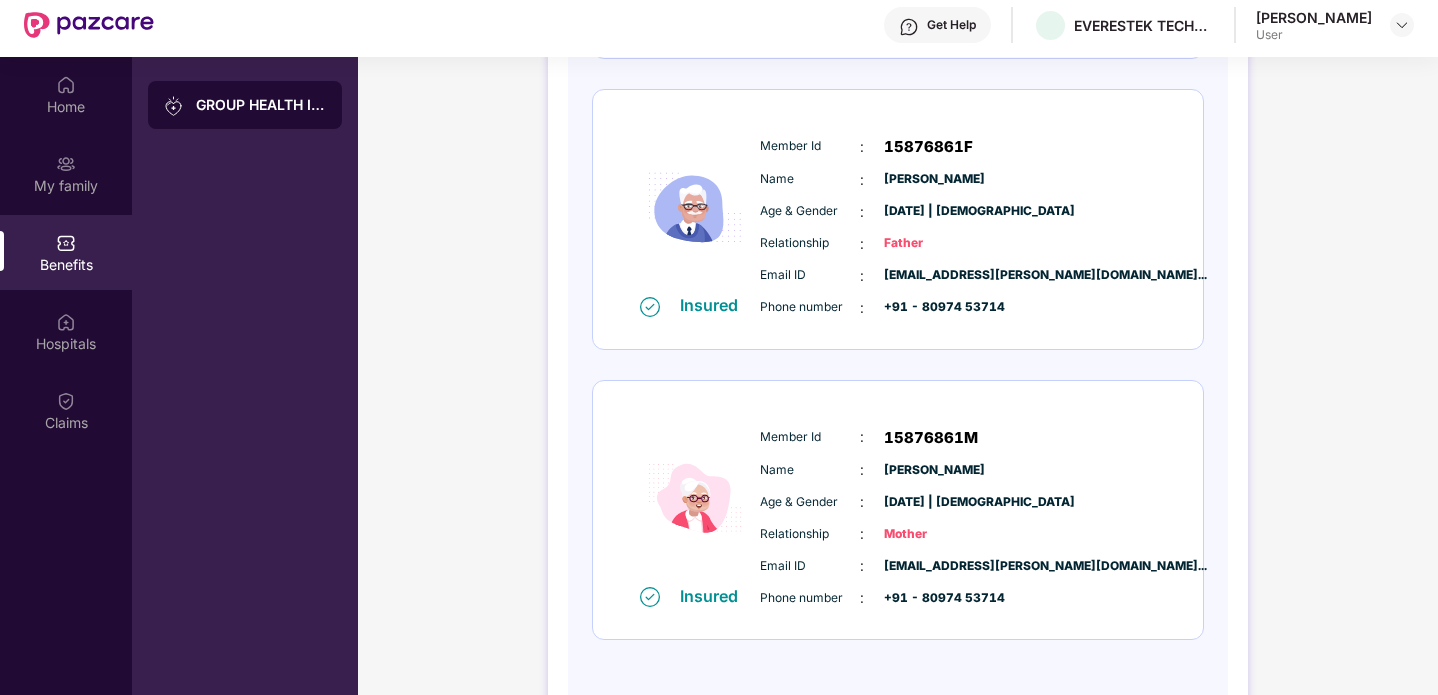 scroll, scrollTop: 564, scrollLeft: 0, axis: vertical 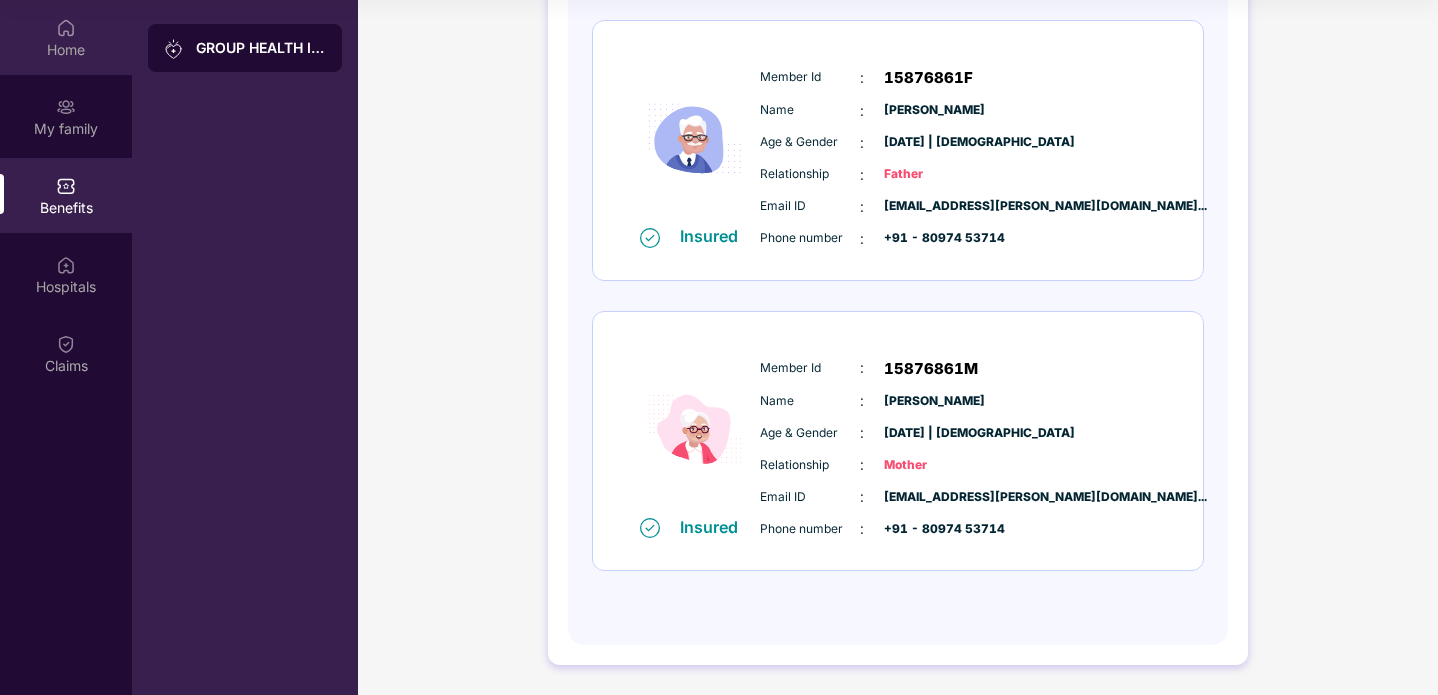 click at bounding box center [66, 28] 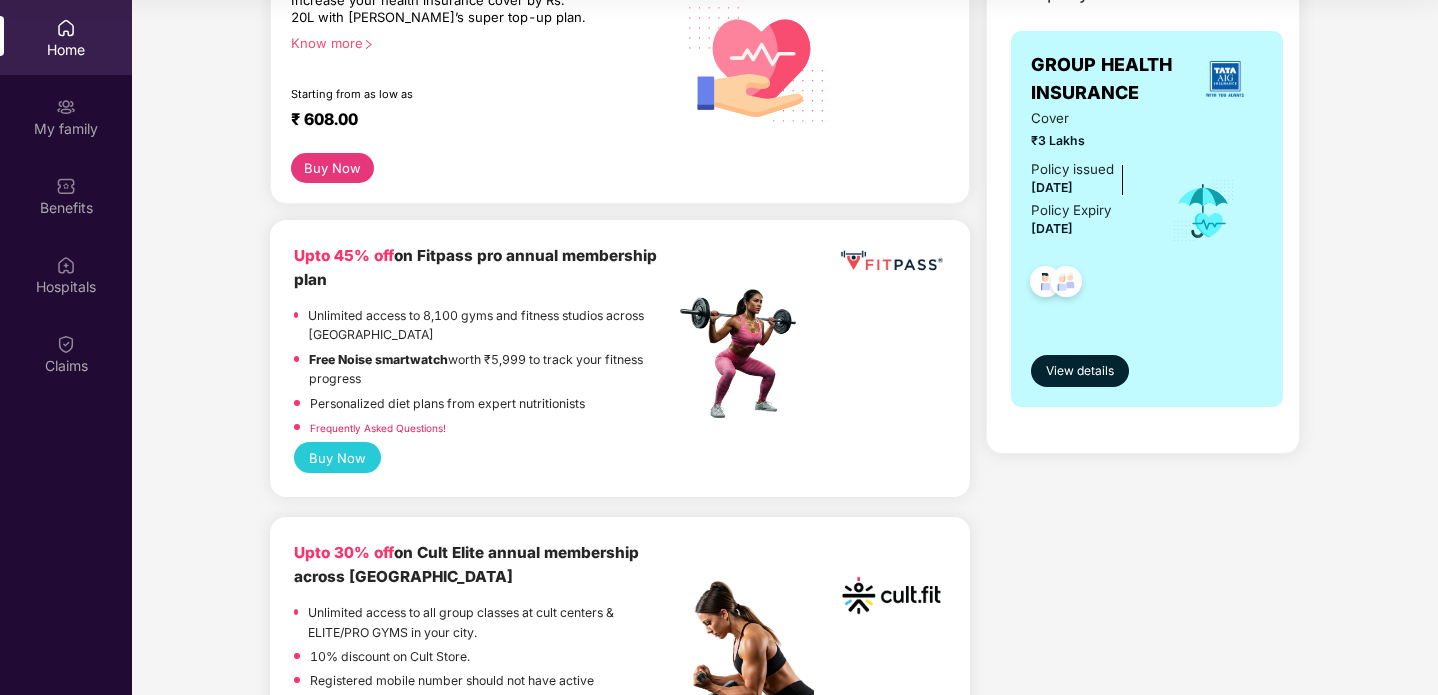 scroll, scrollTop: 446, scrollLeft: 0, axis: vertical 